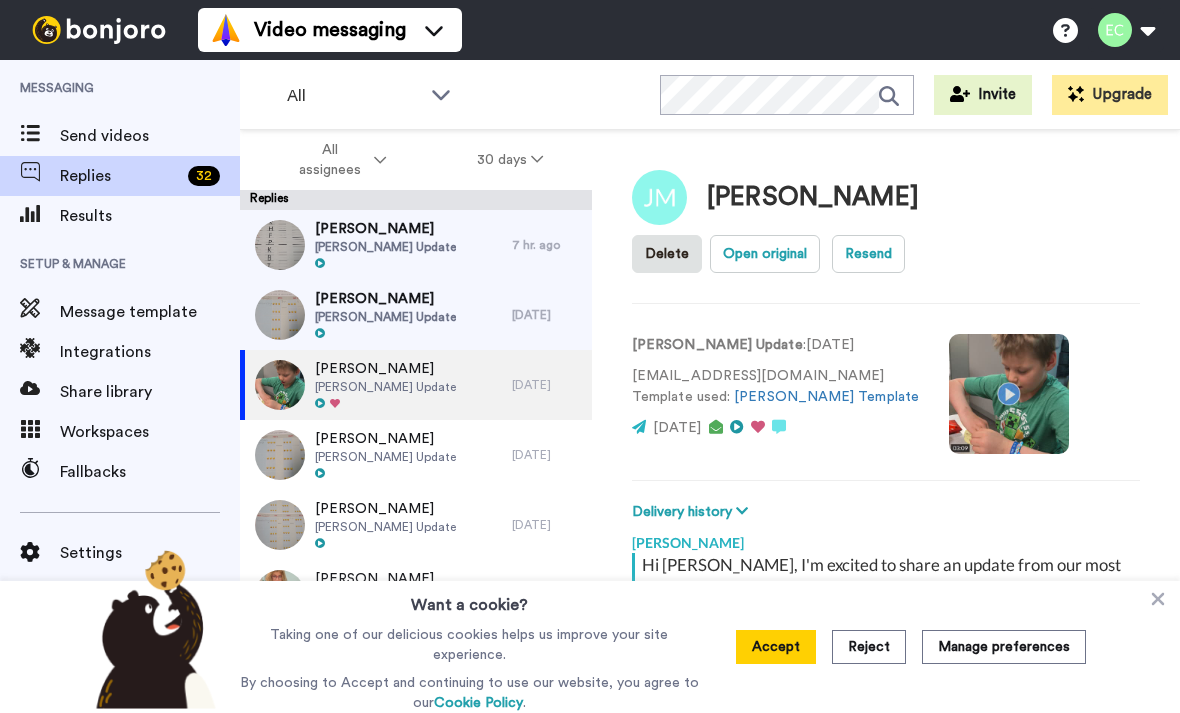 scroll, scrollTop: 0, scrollLeft: 0, axis: both 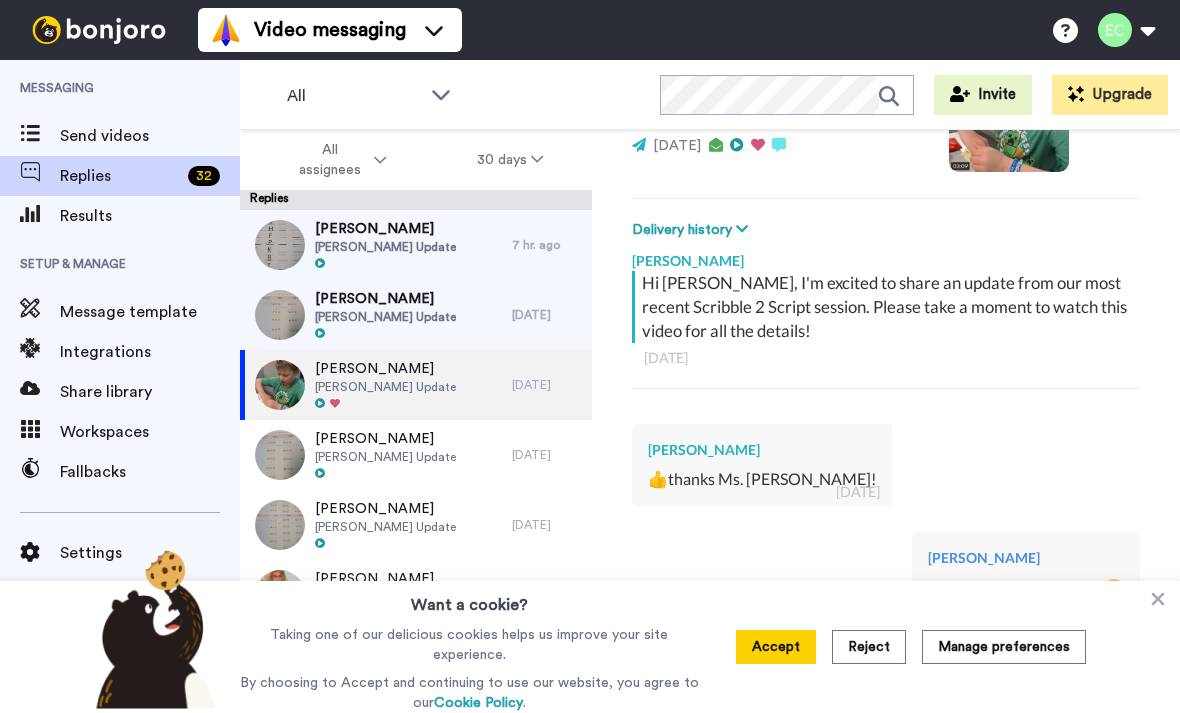 click on "[PERSON_NAME] Update" at bounding box center [385, 247] 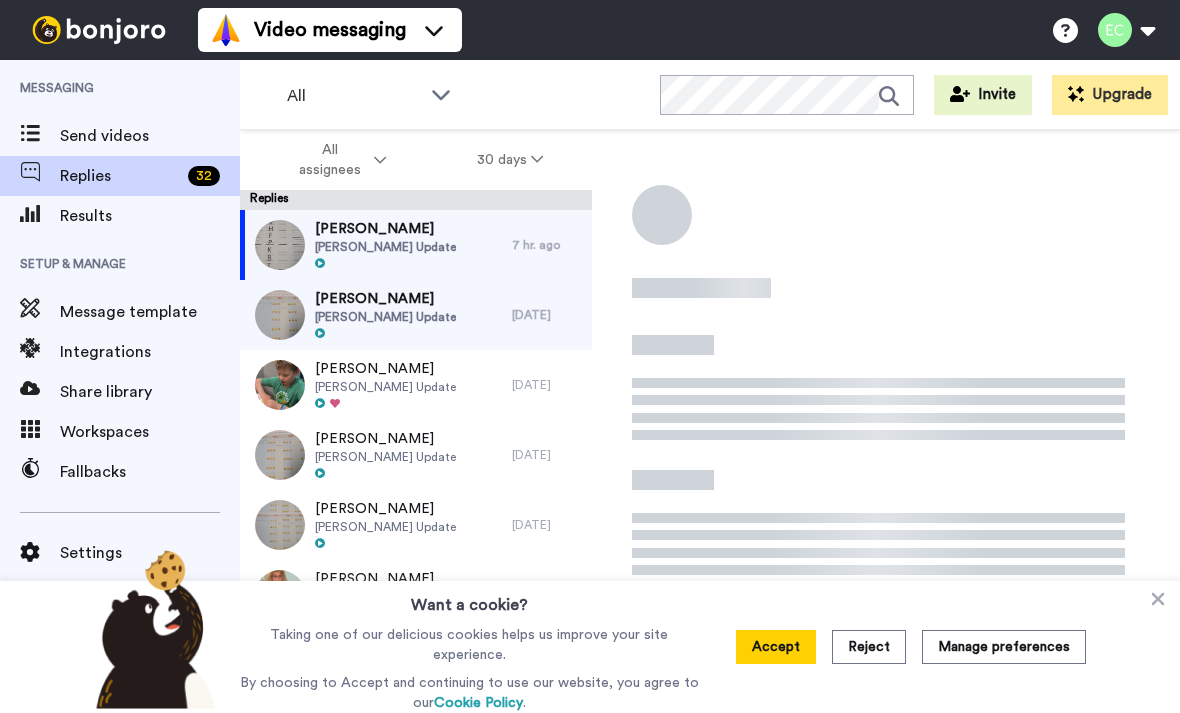 scroll, scrollTop: 0, scrollLeft: 0, axis: both 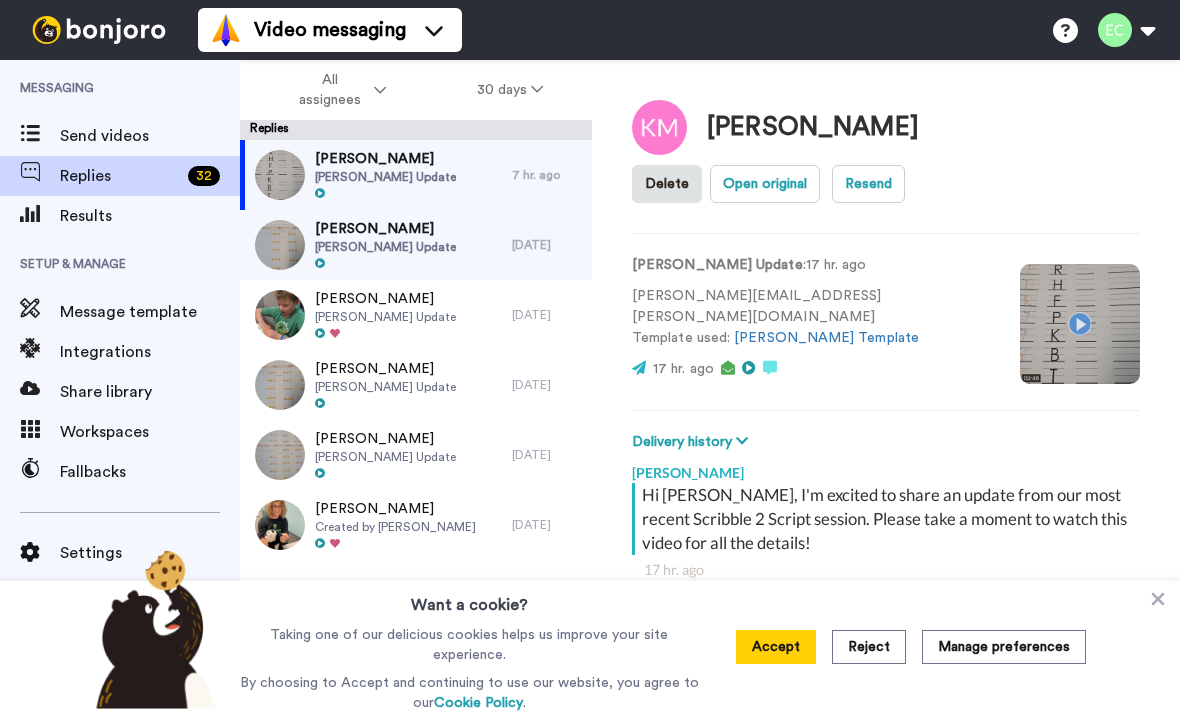 click on "[PERSON_NAME] Update" at bounding box center [385, 247] 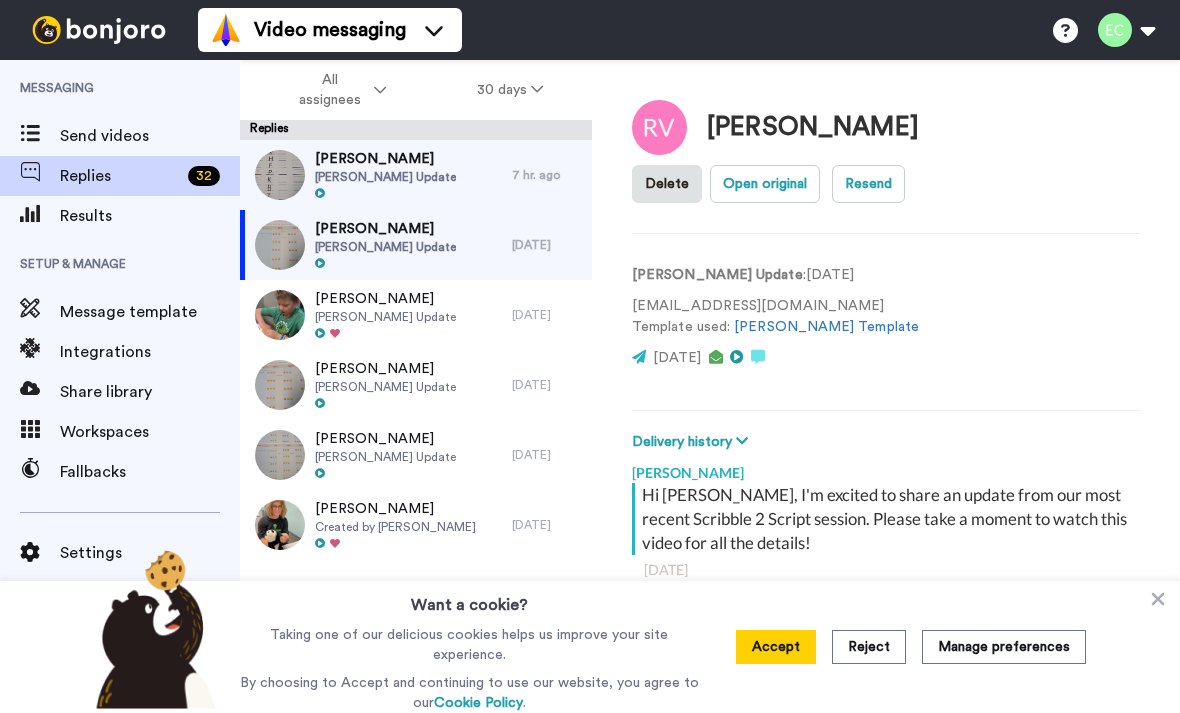 scroll, scrollTop: 318, scrollLeft: 0, axis: vertical 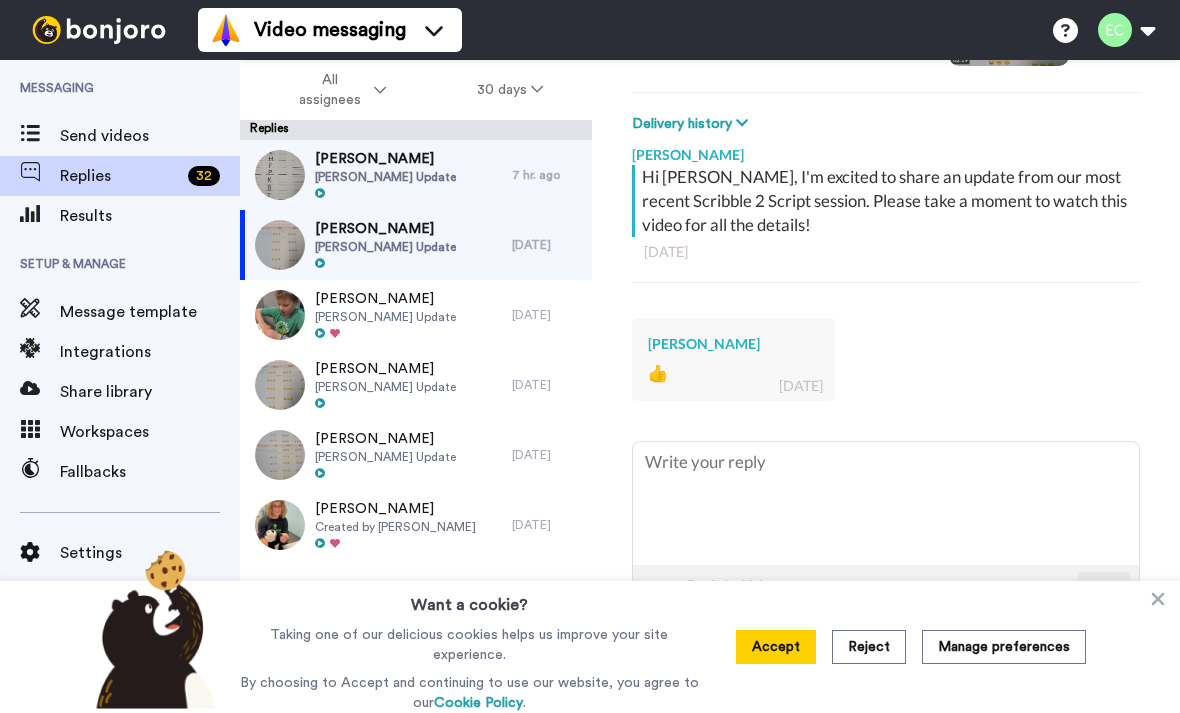 click on "[PERSON_NAME]" at bounding box center [385, 159] 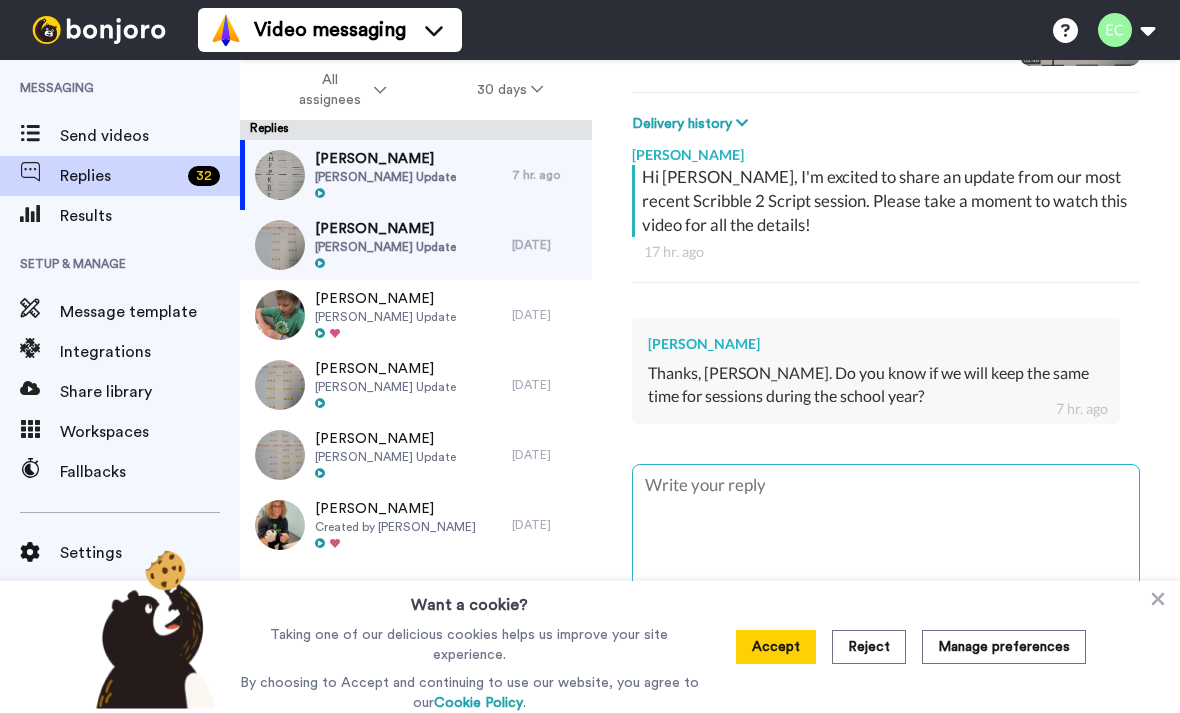 click at bounding box center (886, 526) 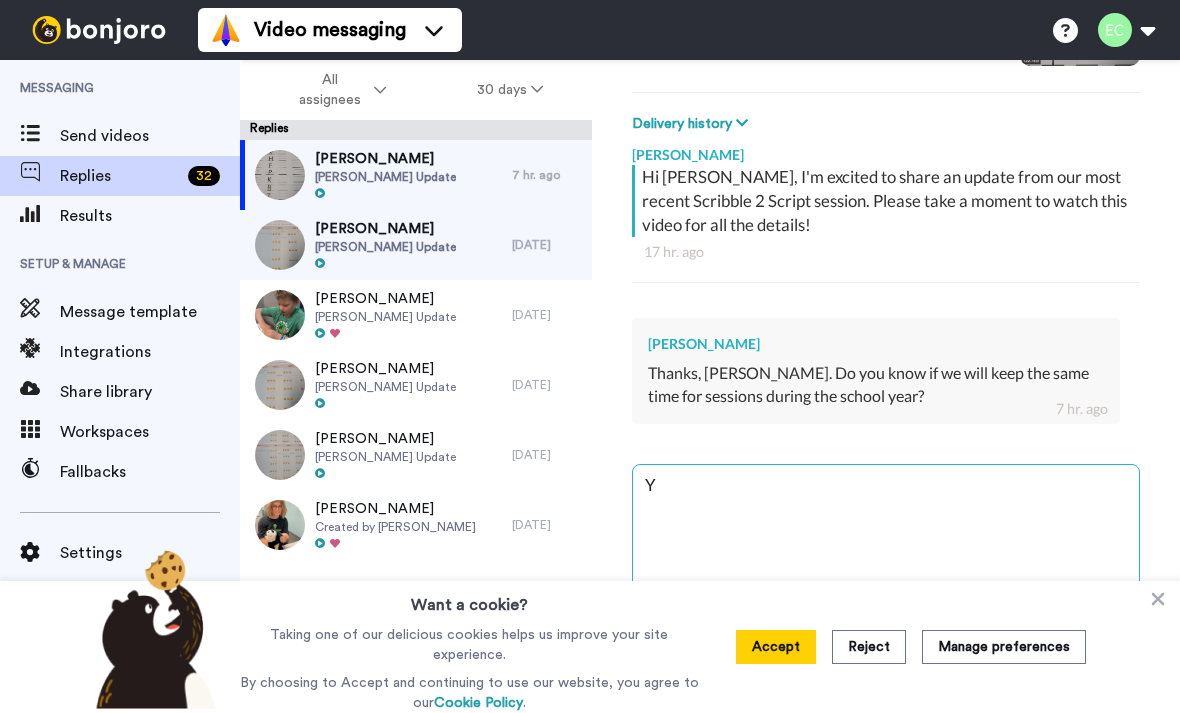 type on "x" 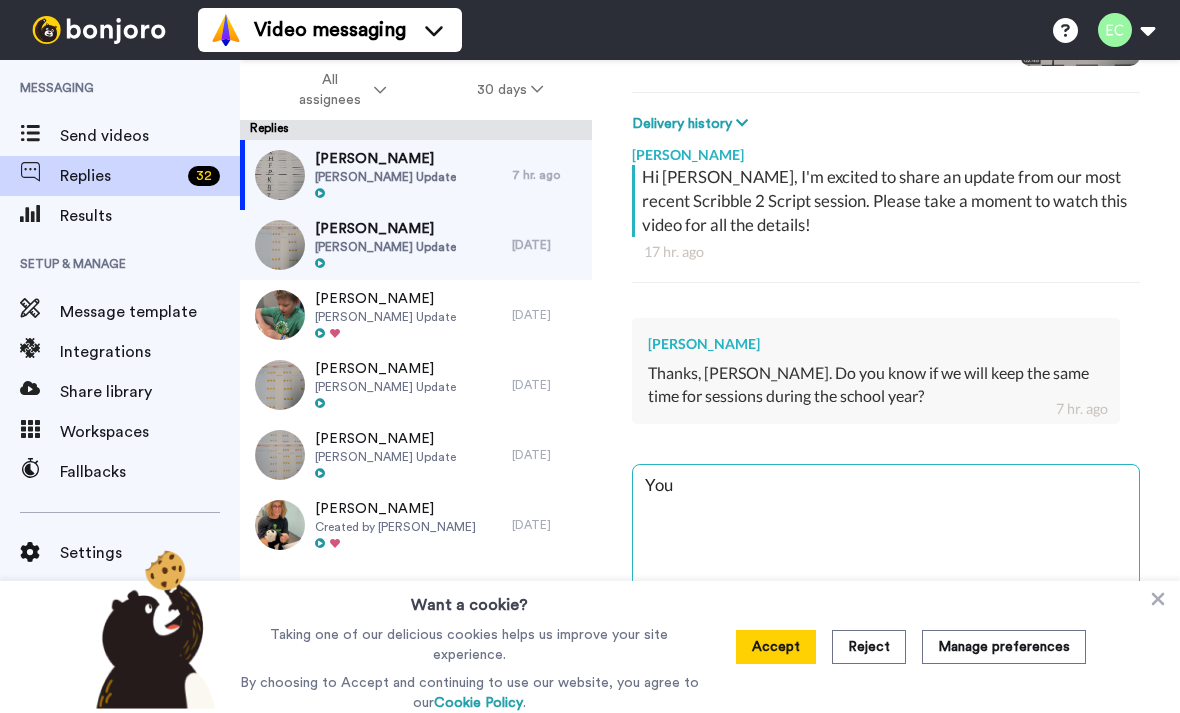 type on "You’" 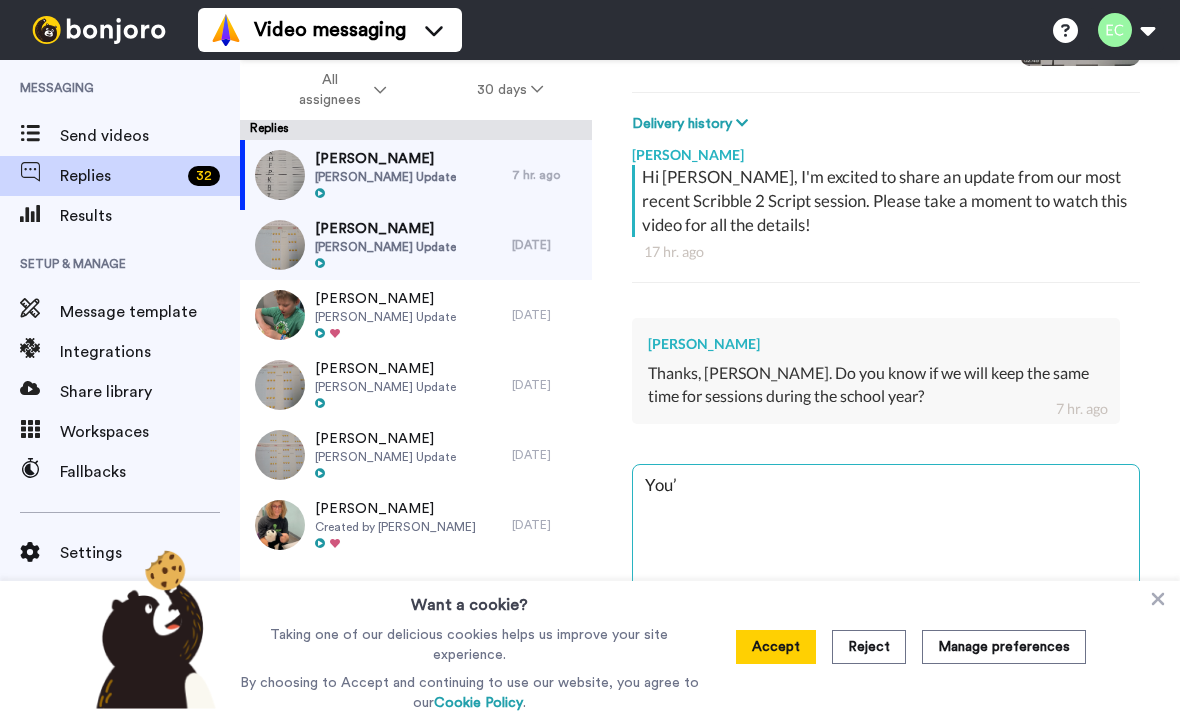 type on "x" 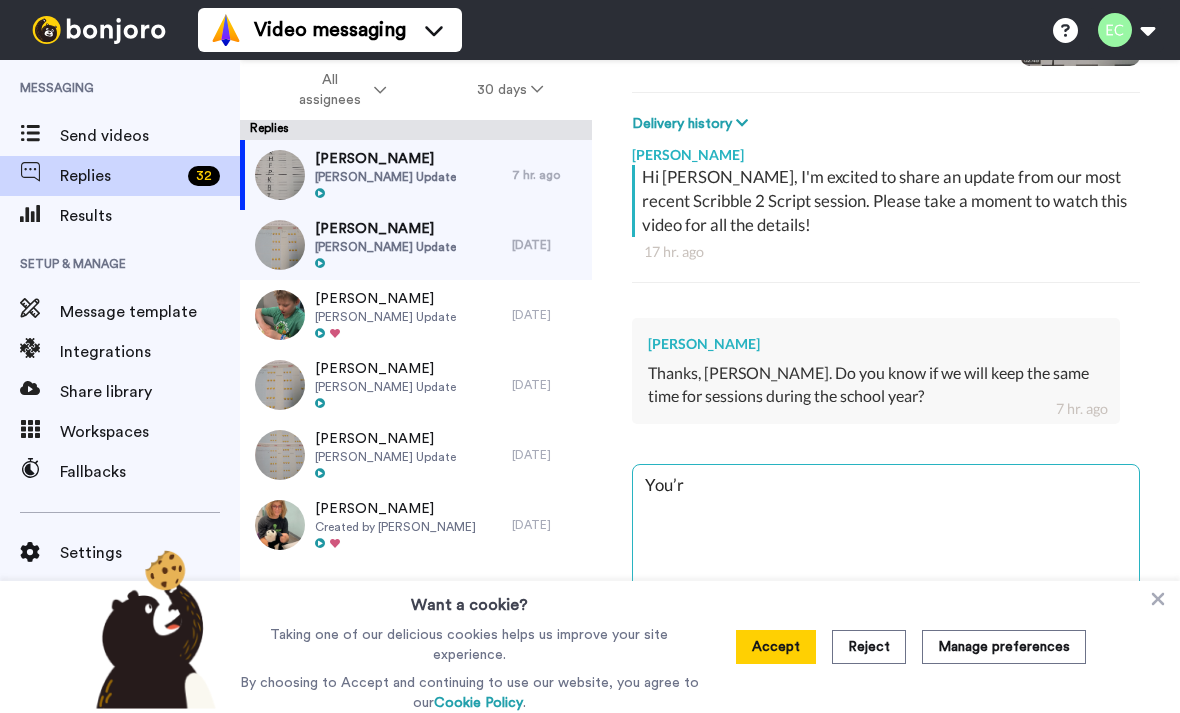 type on "x" 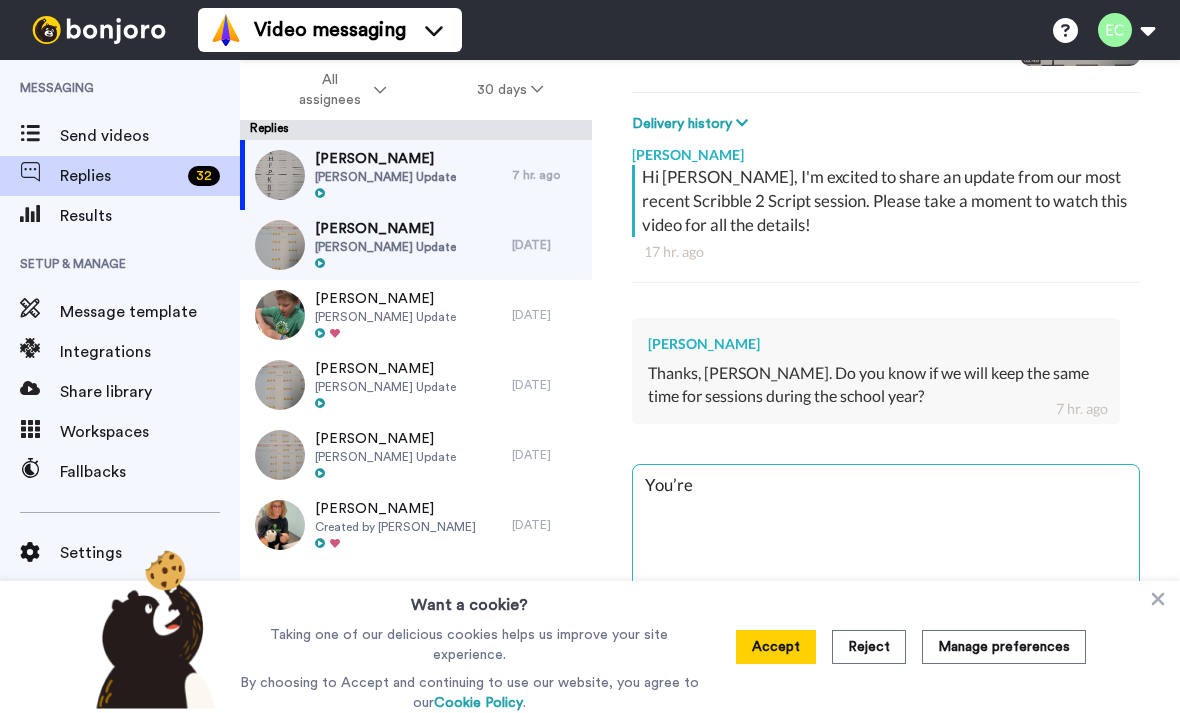 type on "x" 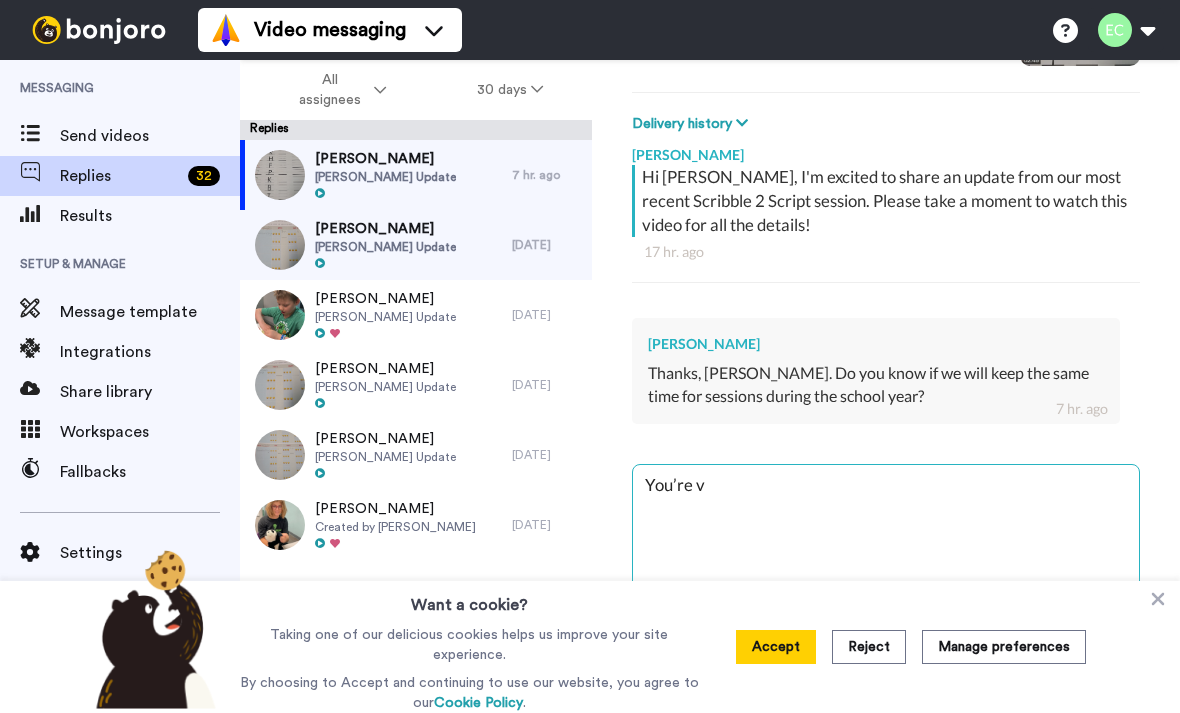 type on "x" 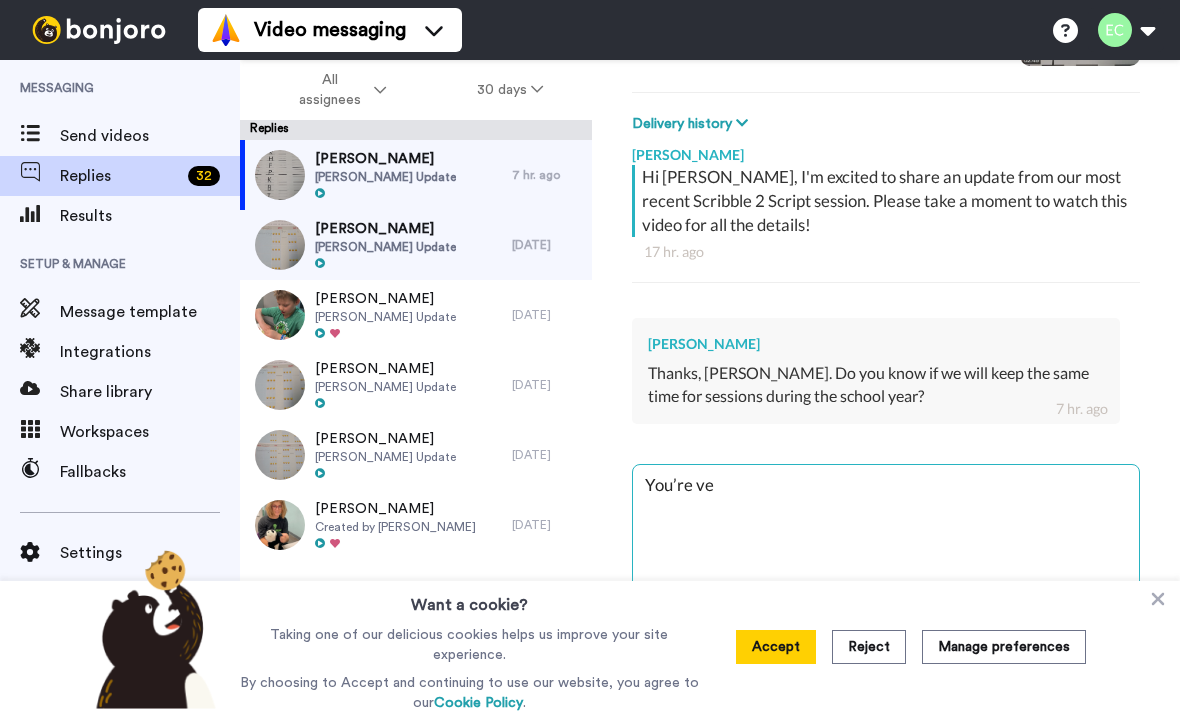 type on "x" 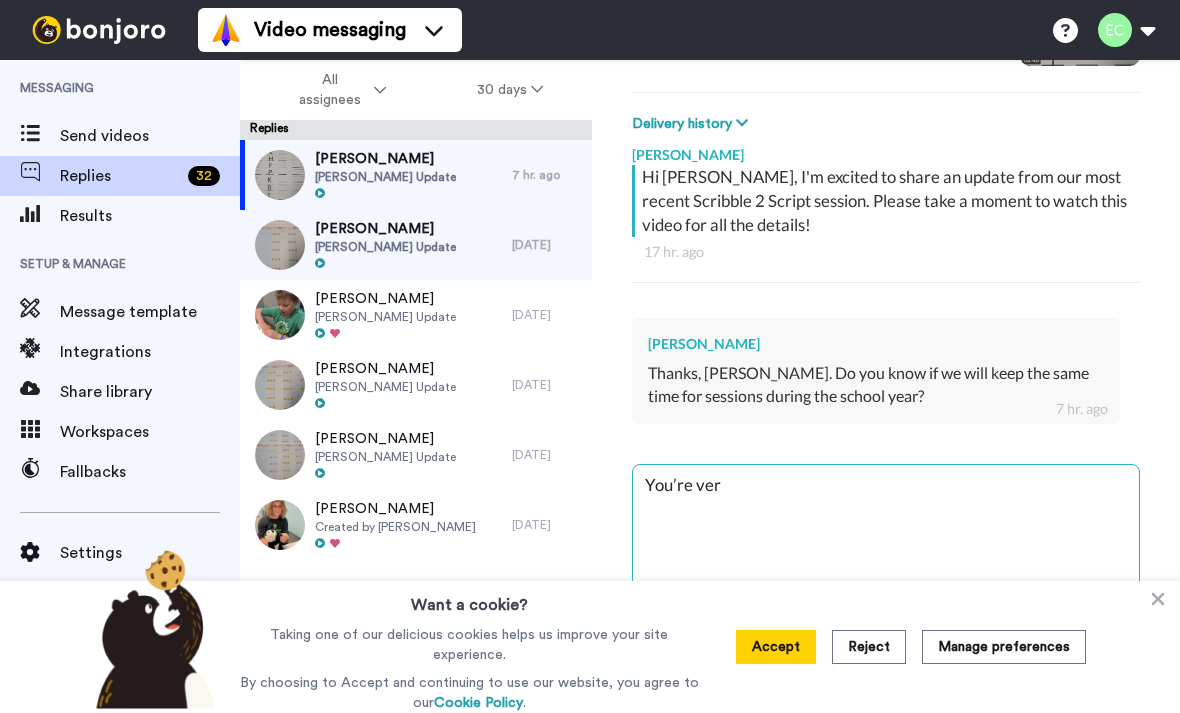 type on "You’re very" 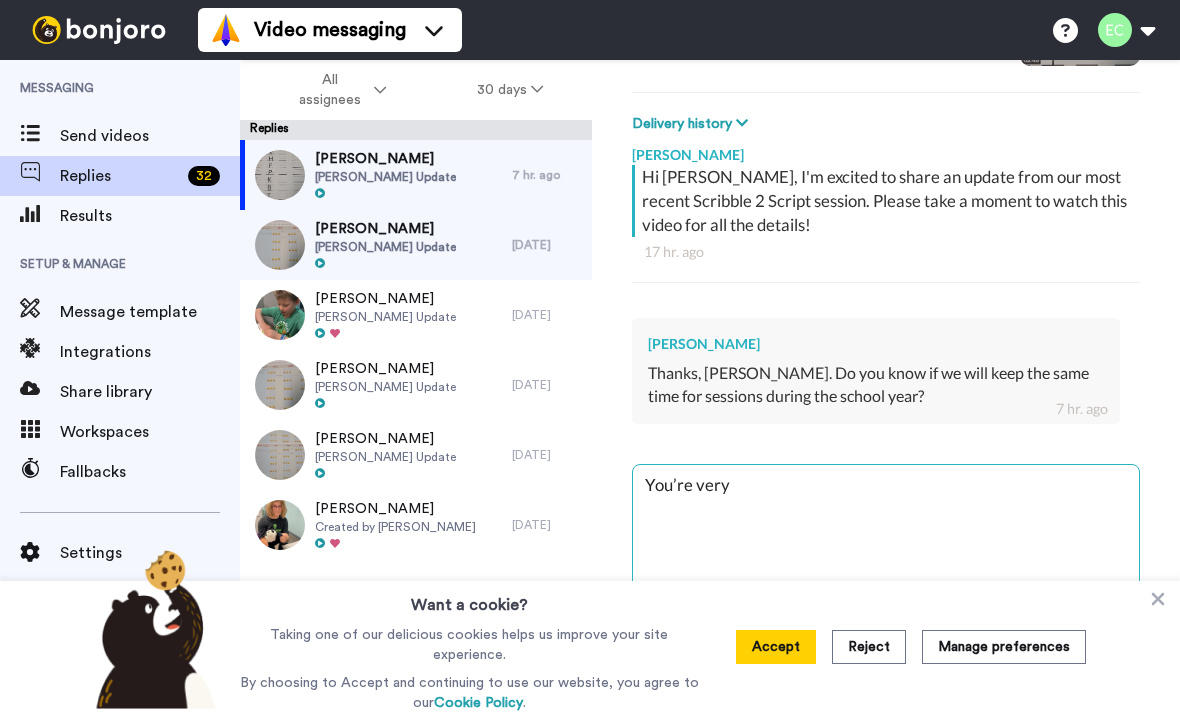 type on "x" 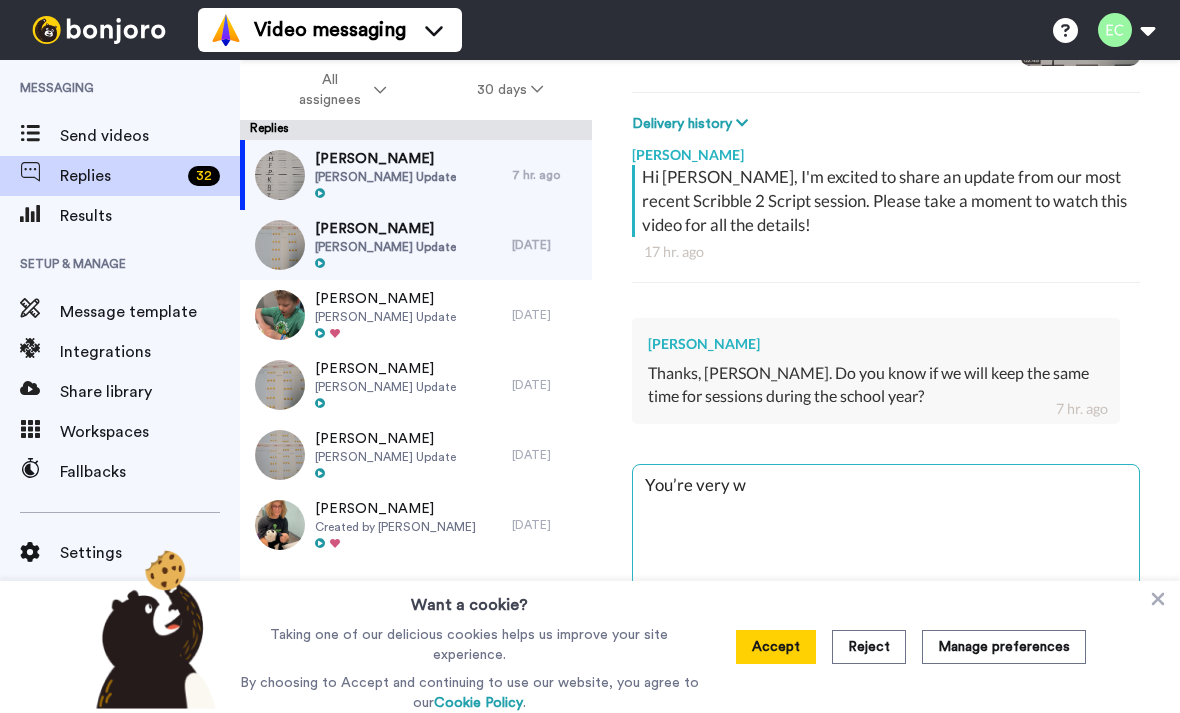 type on "You’re very we" 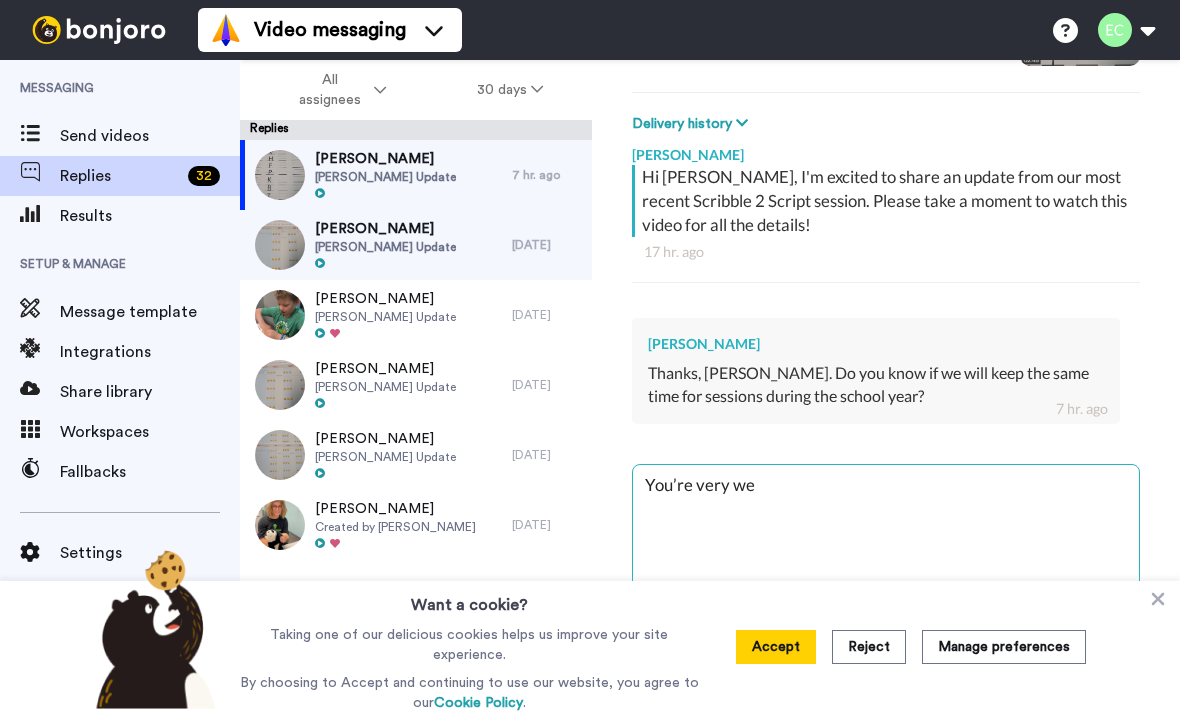 type on "x" 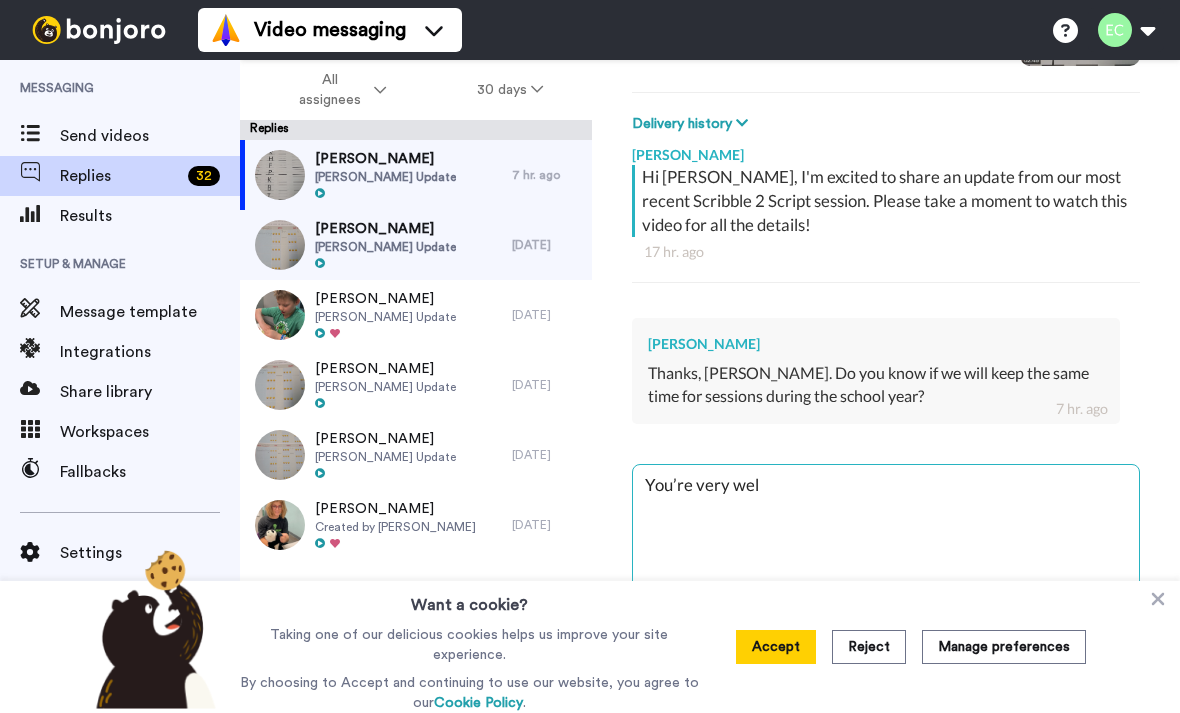 type on "x" 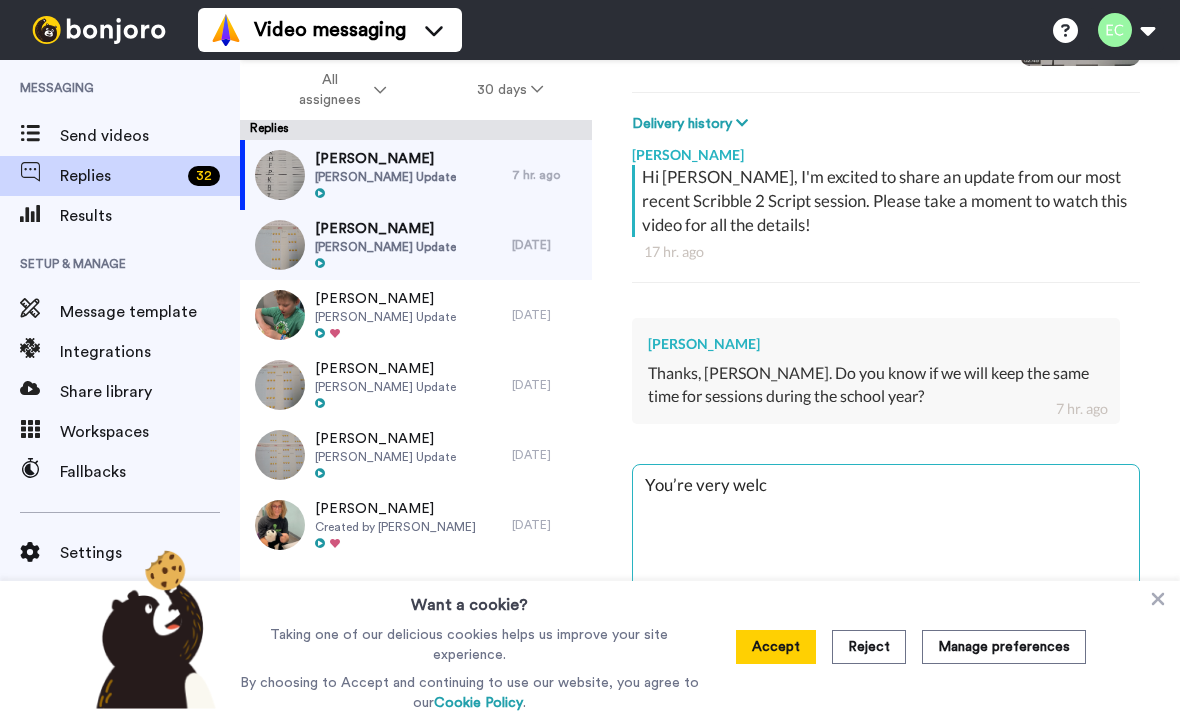 type on "x" 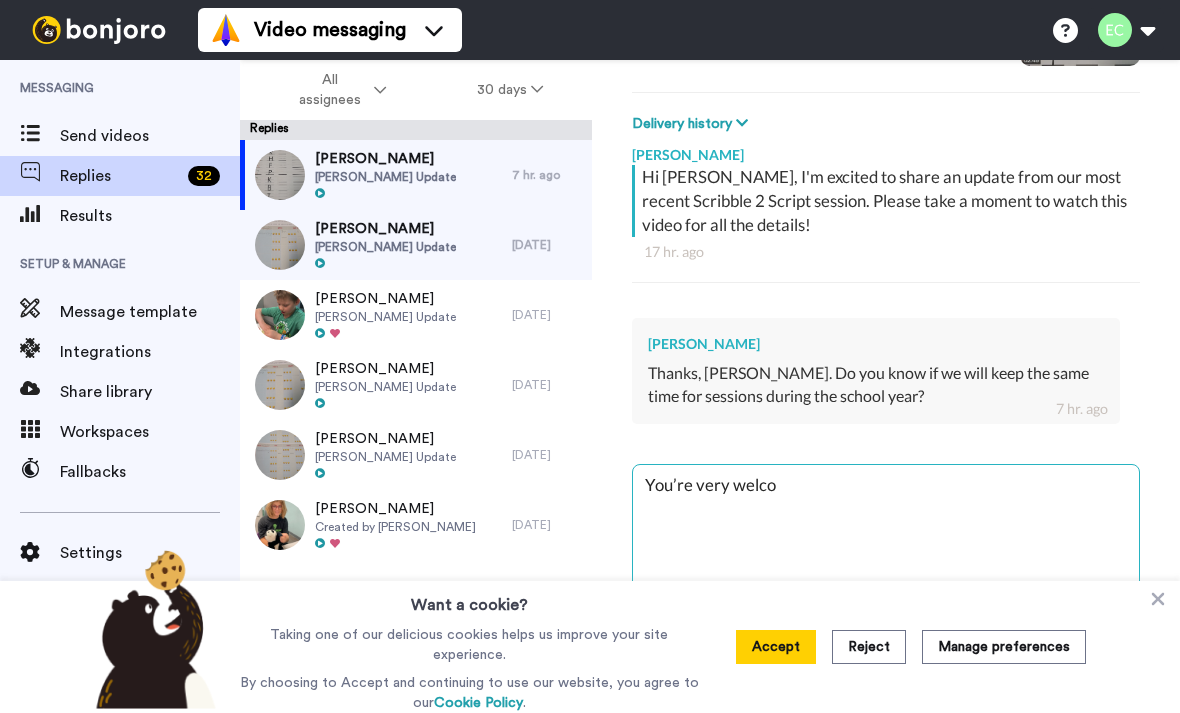 type on "x" 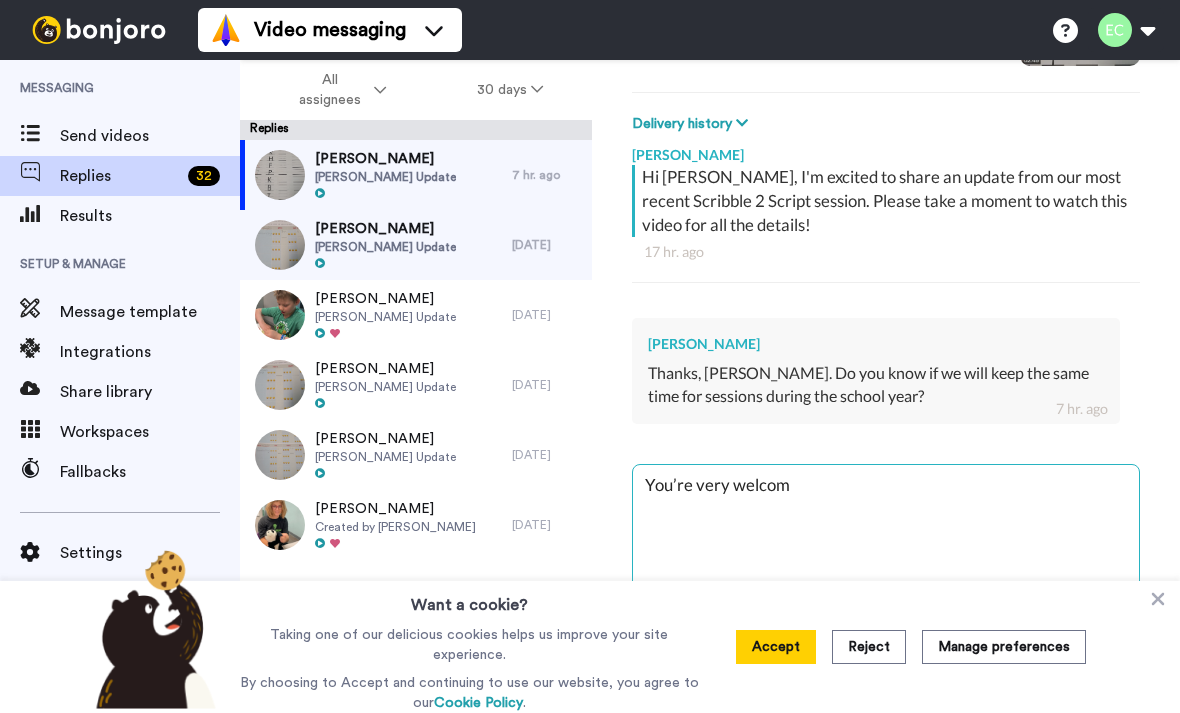 type on "x" 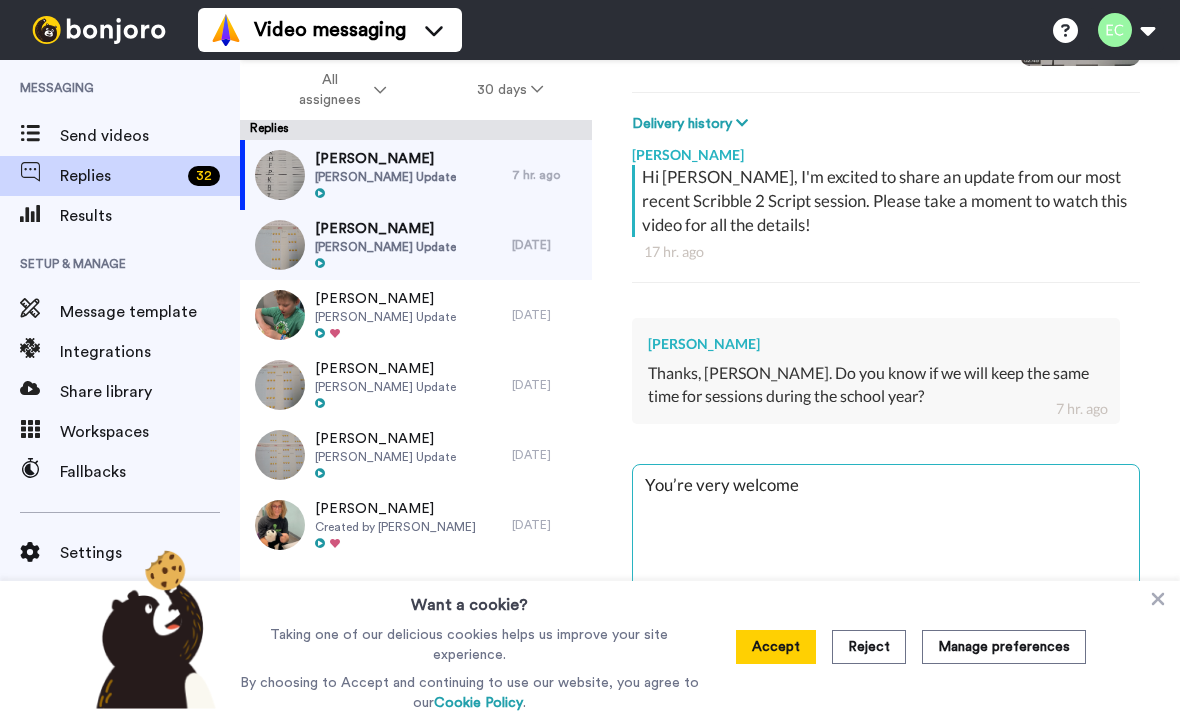 type on "x" 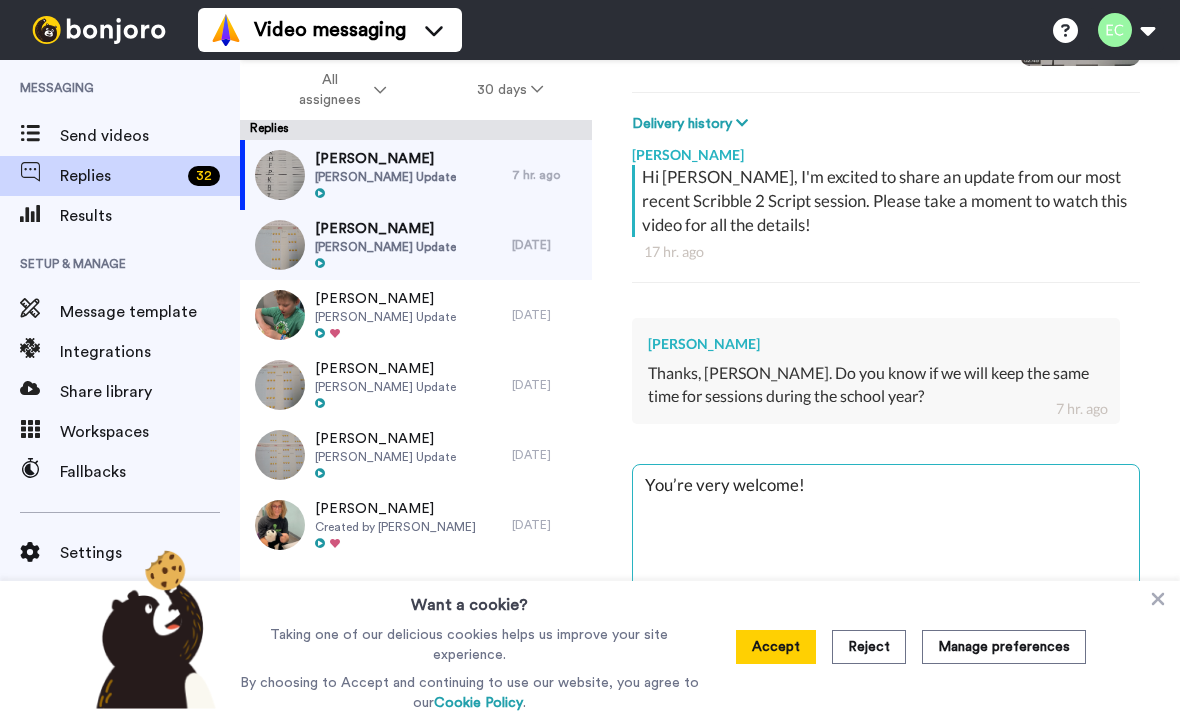 type on "x" 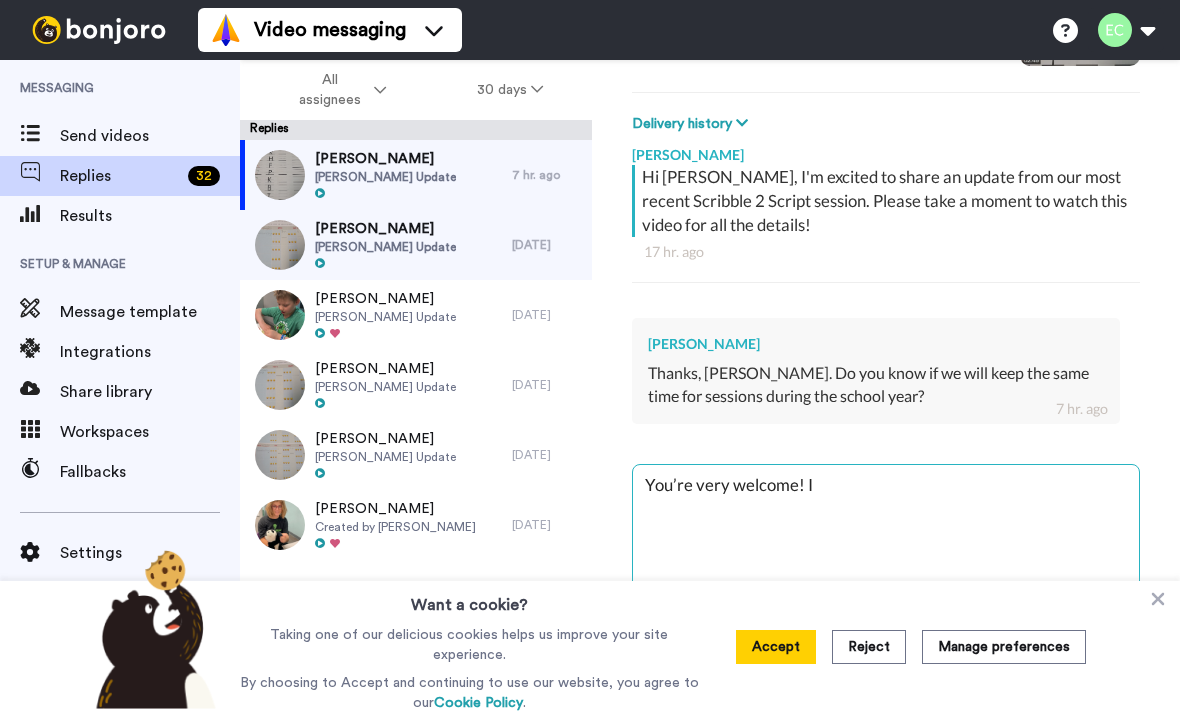 type on "x" 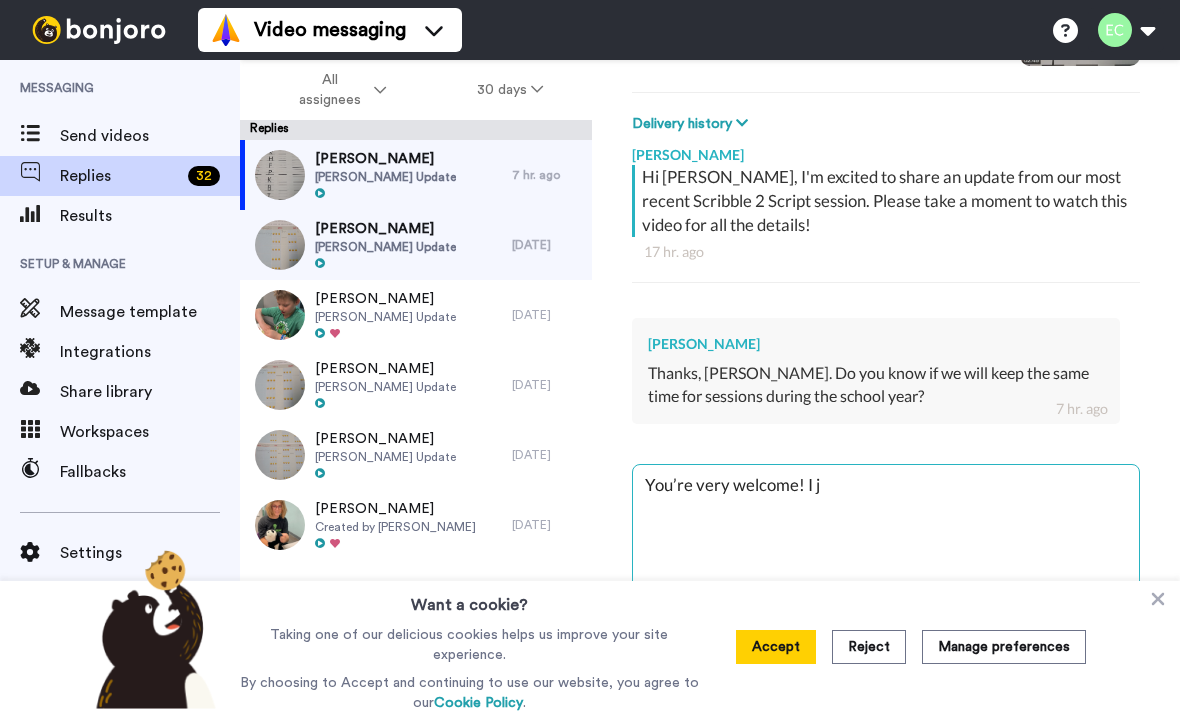 type on "x" 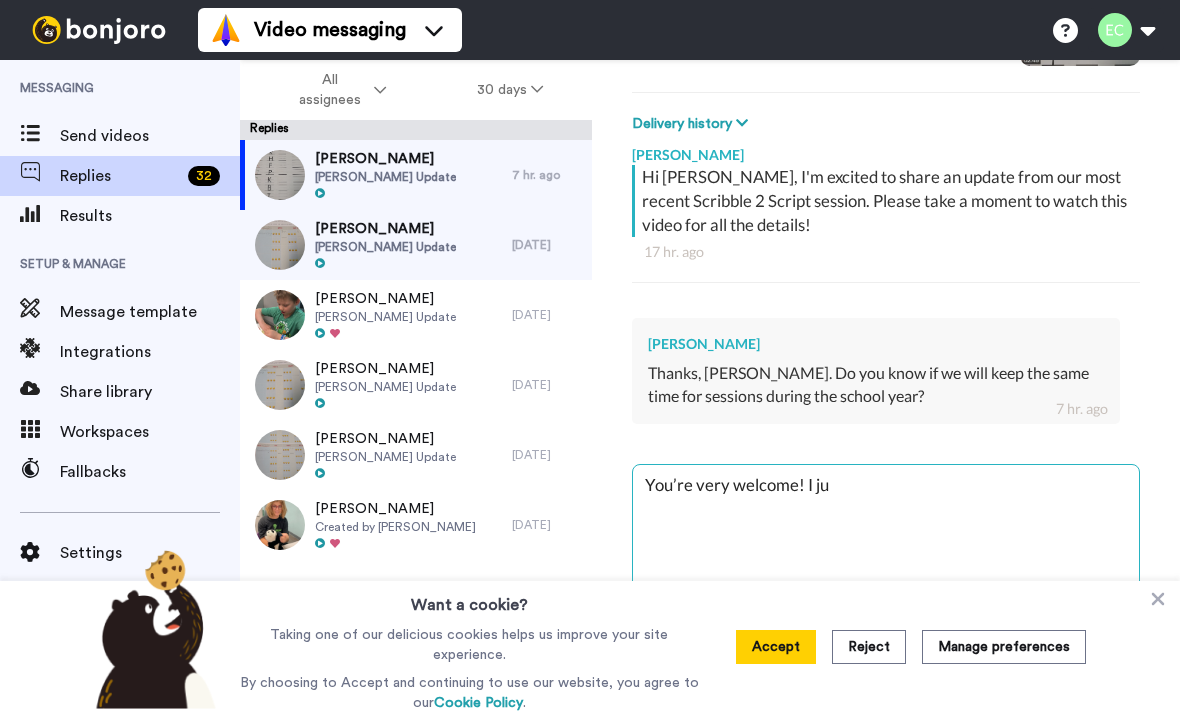 type on "You’re very welcome! I jus" 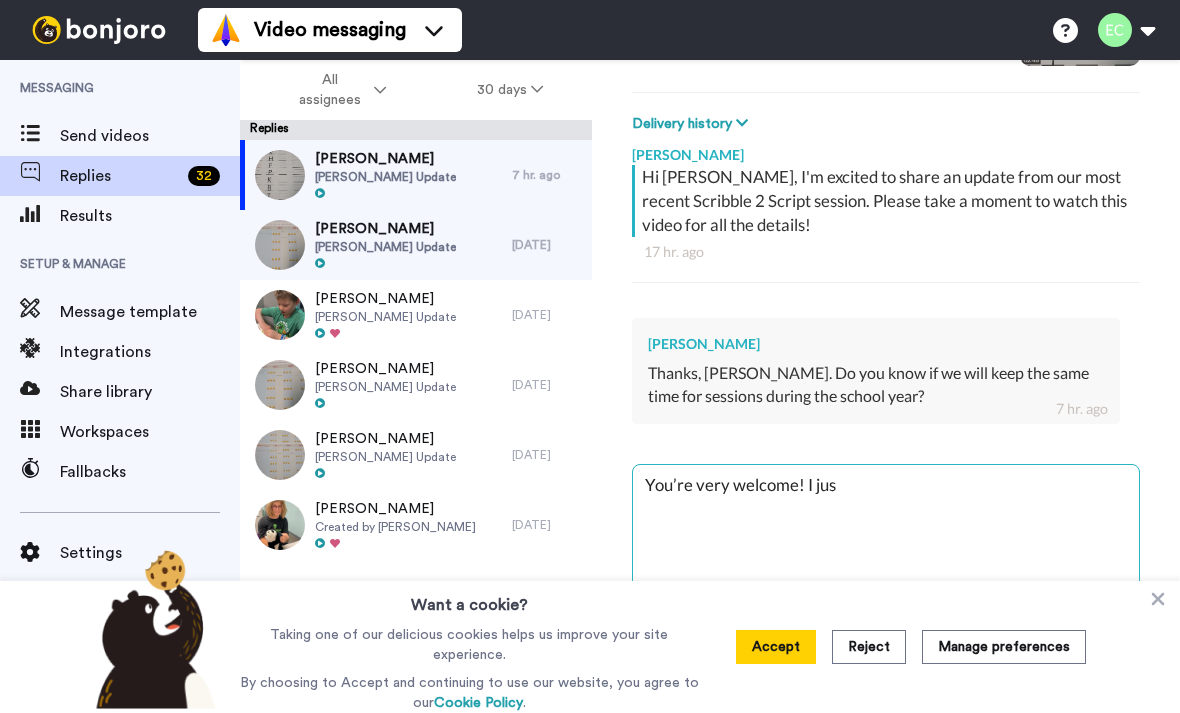 type on "x" 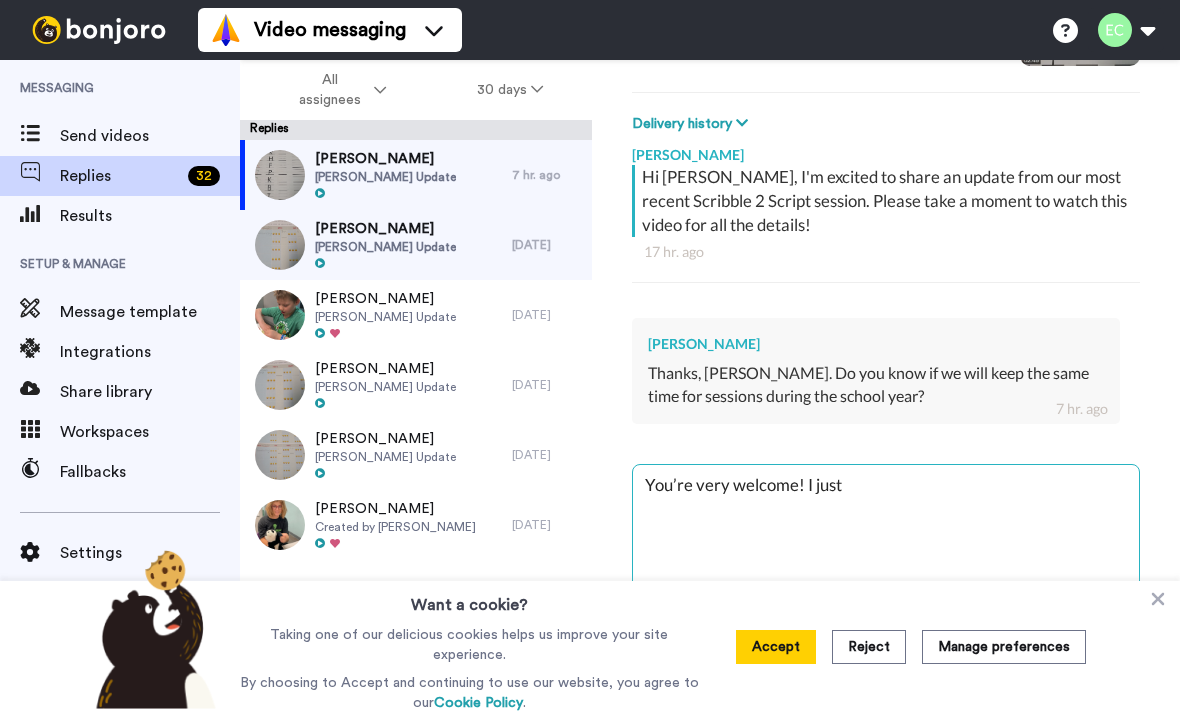 type on "x" 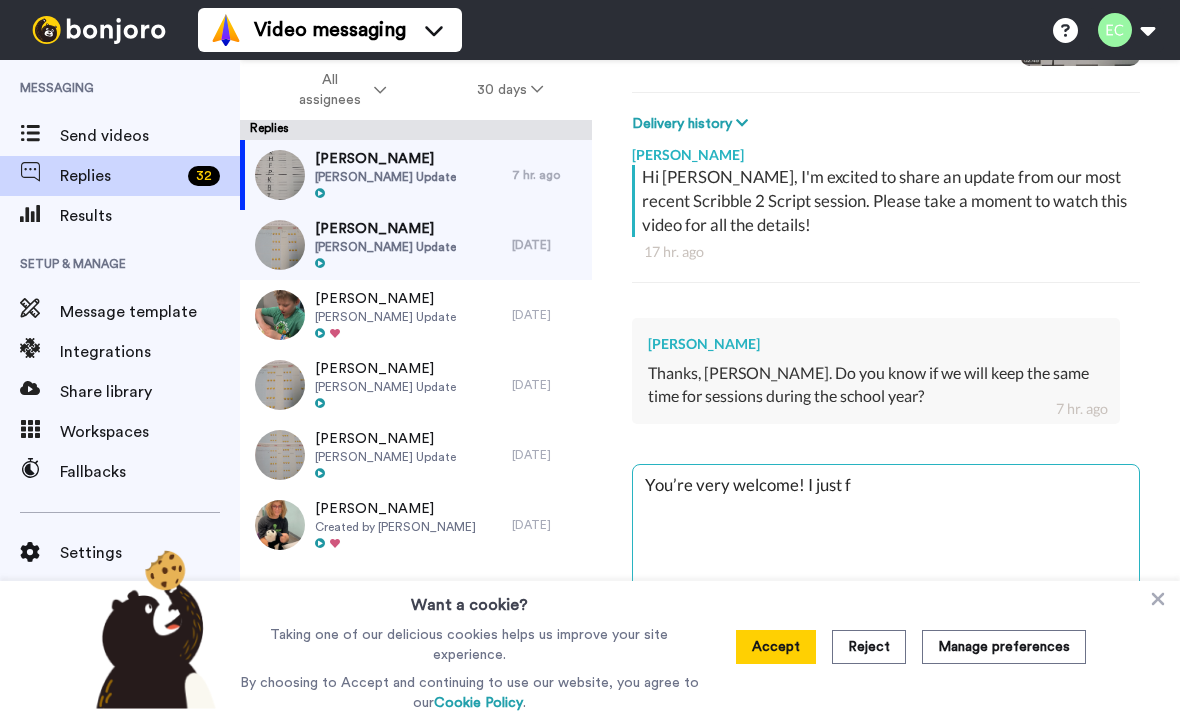 type on "x" 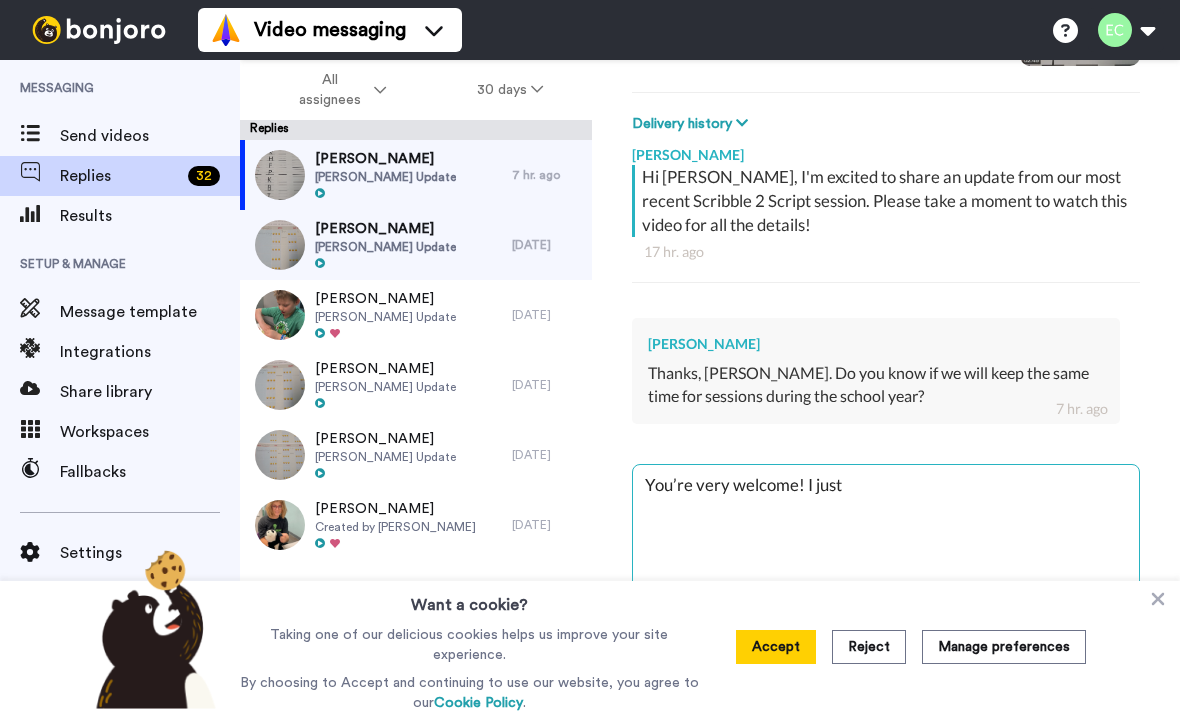 type on "x" 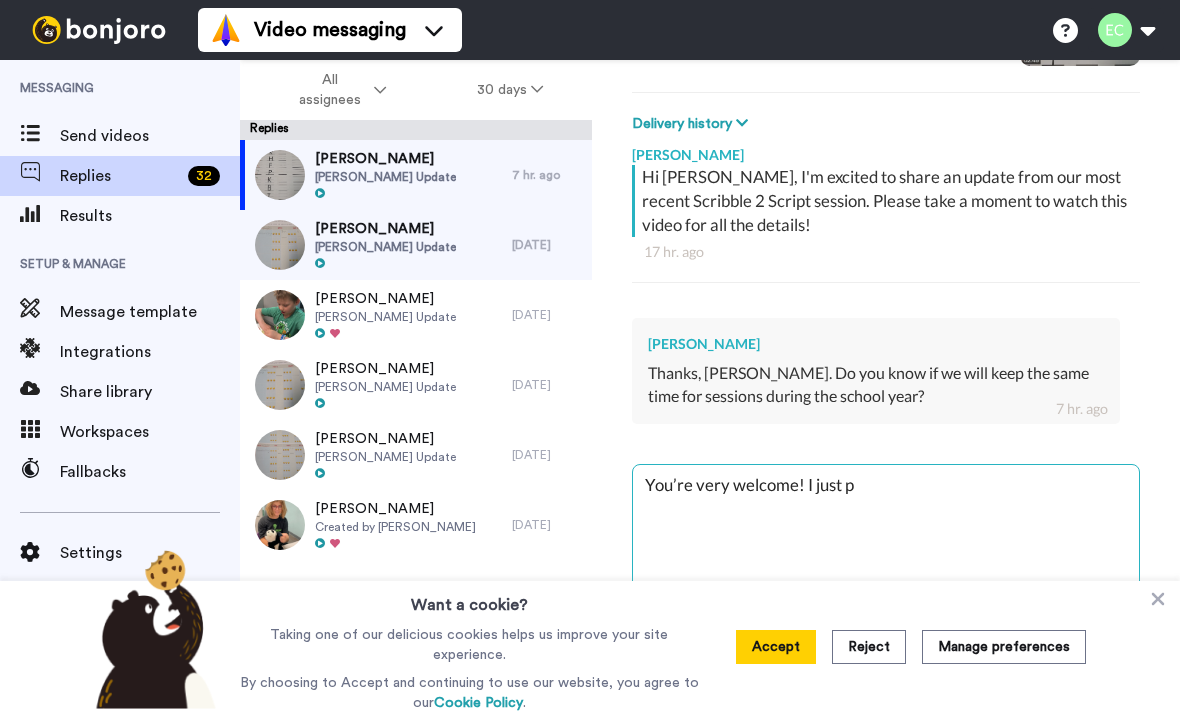 type on "x" 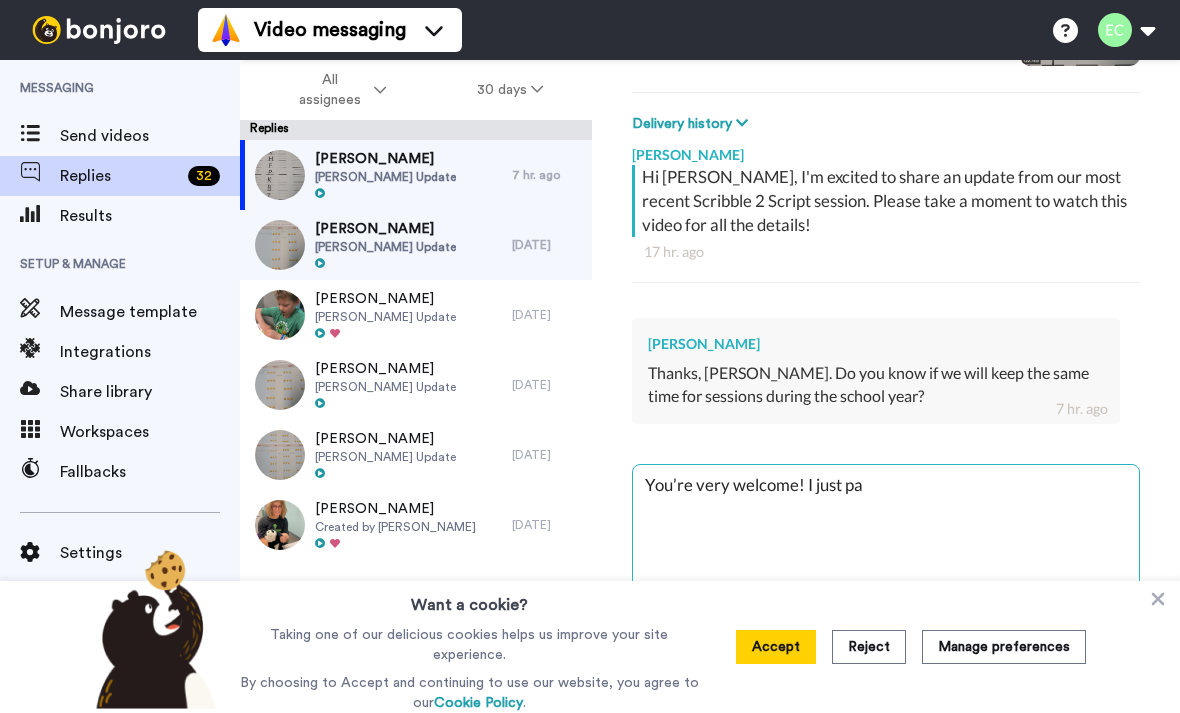 type on "x" 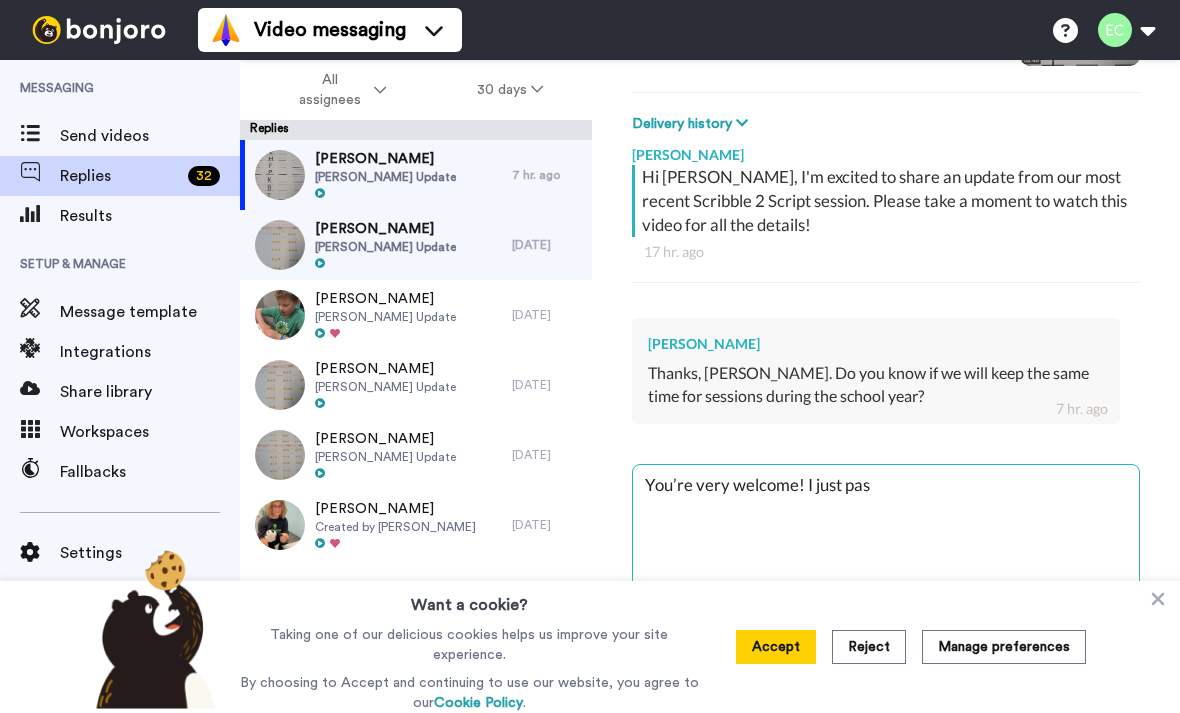 type on "x" 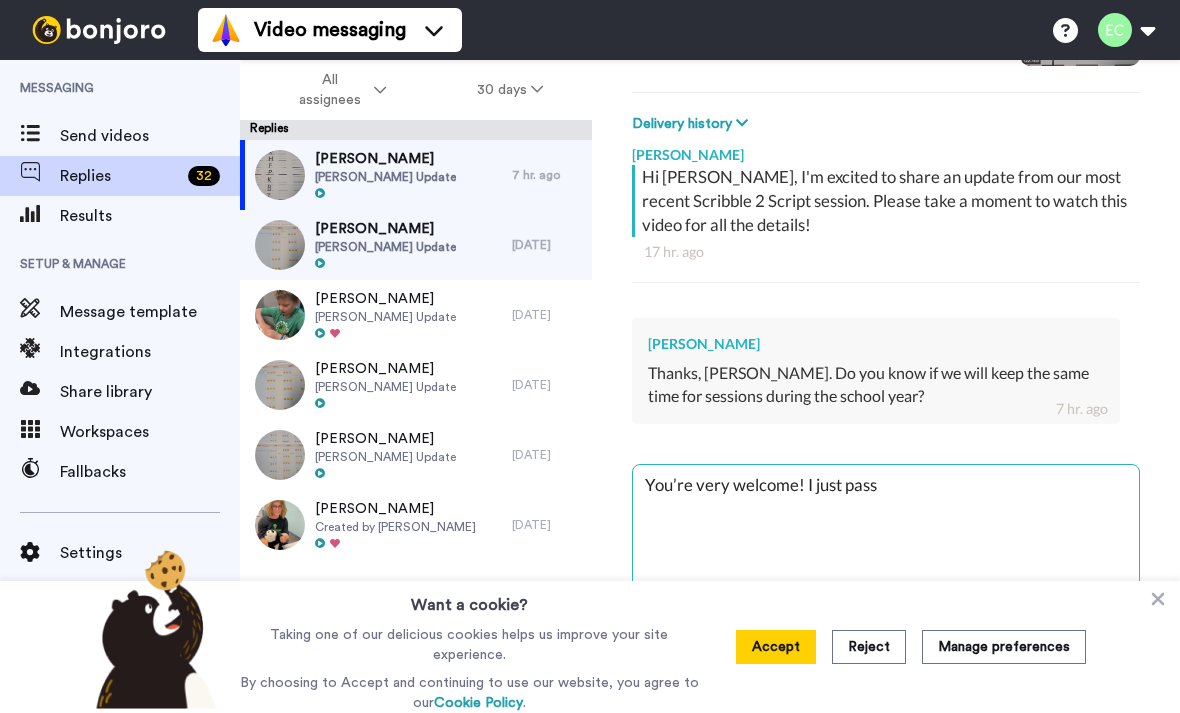 type on "You’re very welcome! I just passe" 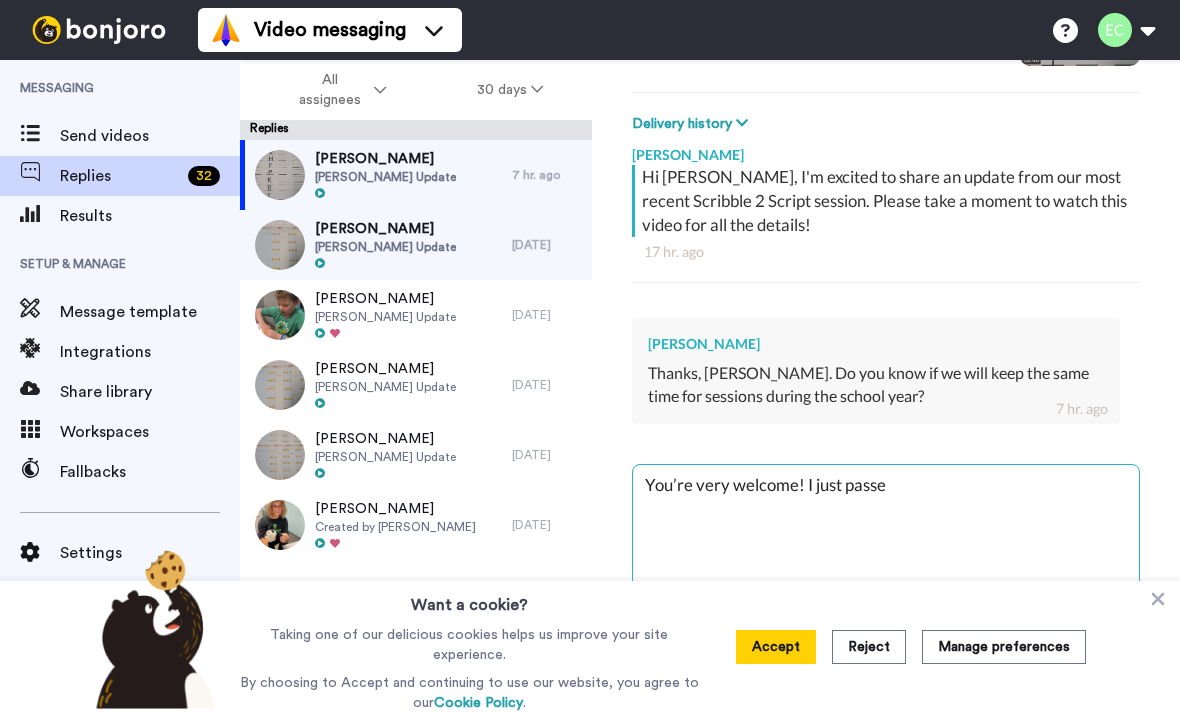 type on "x" 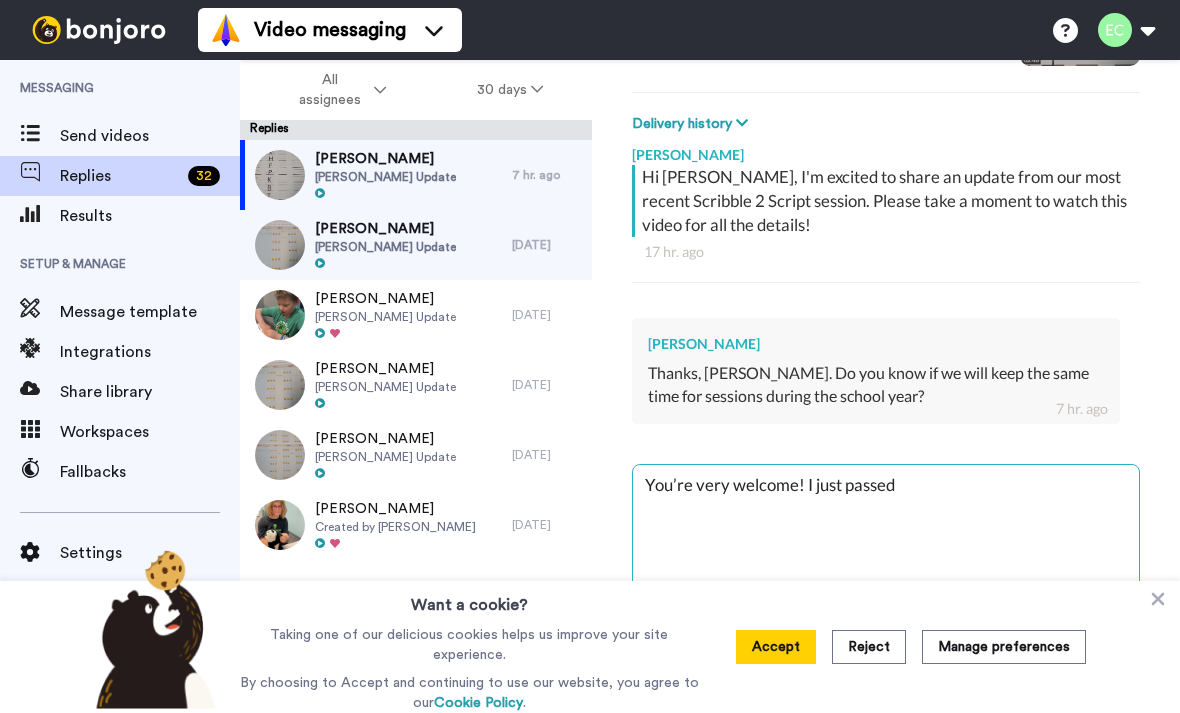 type on "You’re very welcome! I just passed" 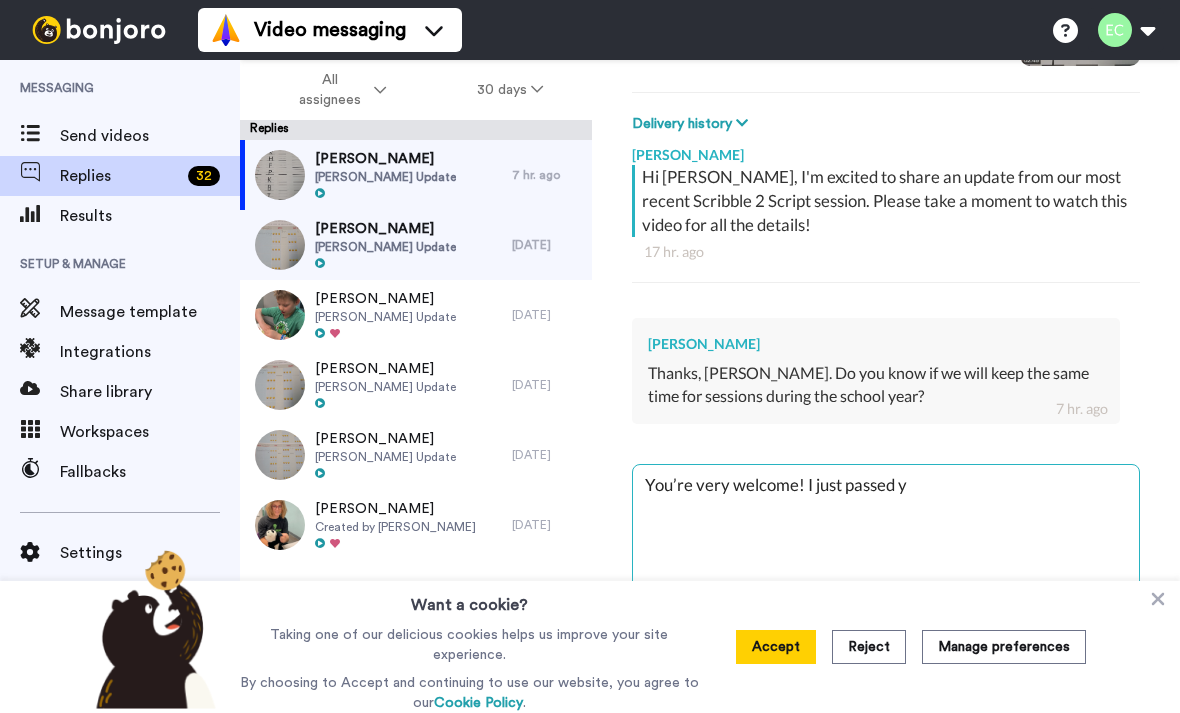 type on "You’re very welcome! I just passed yo" 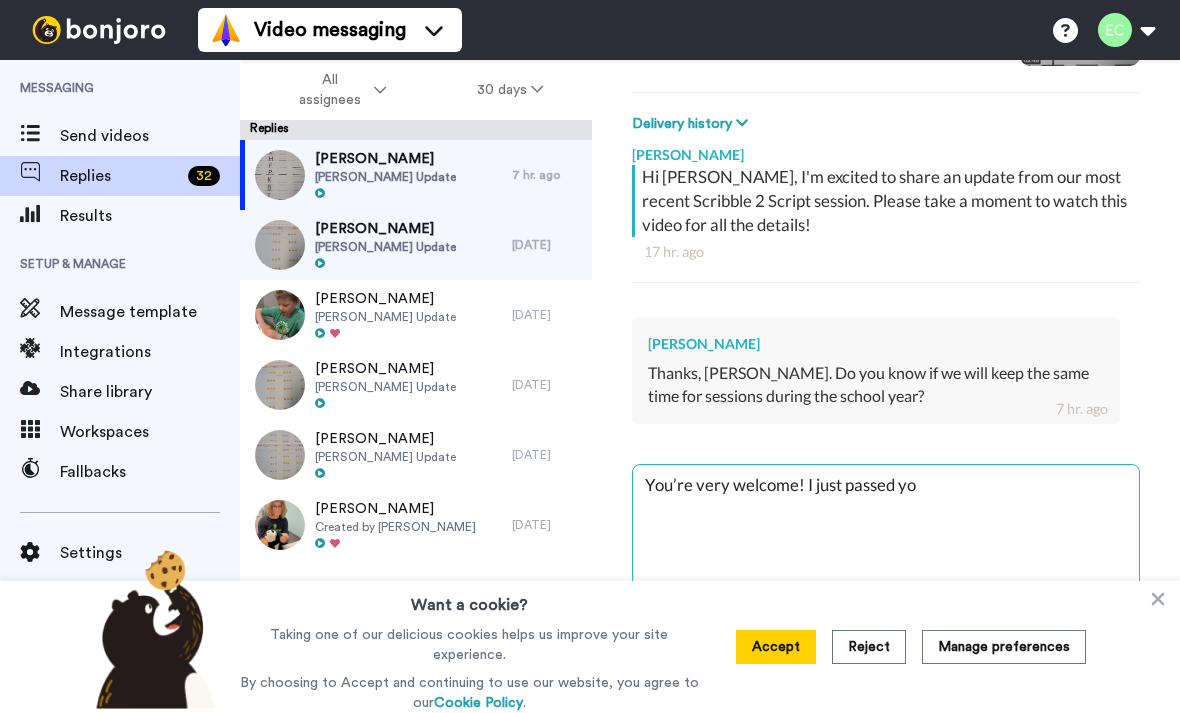 type on "x" 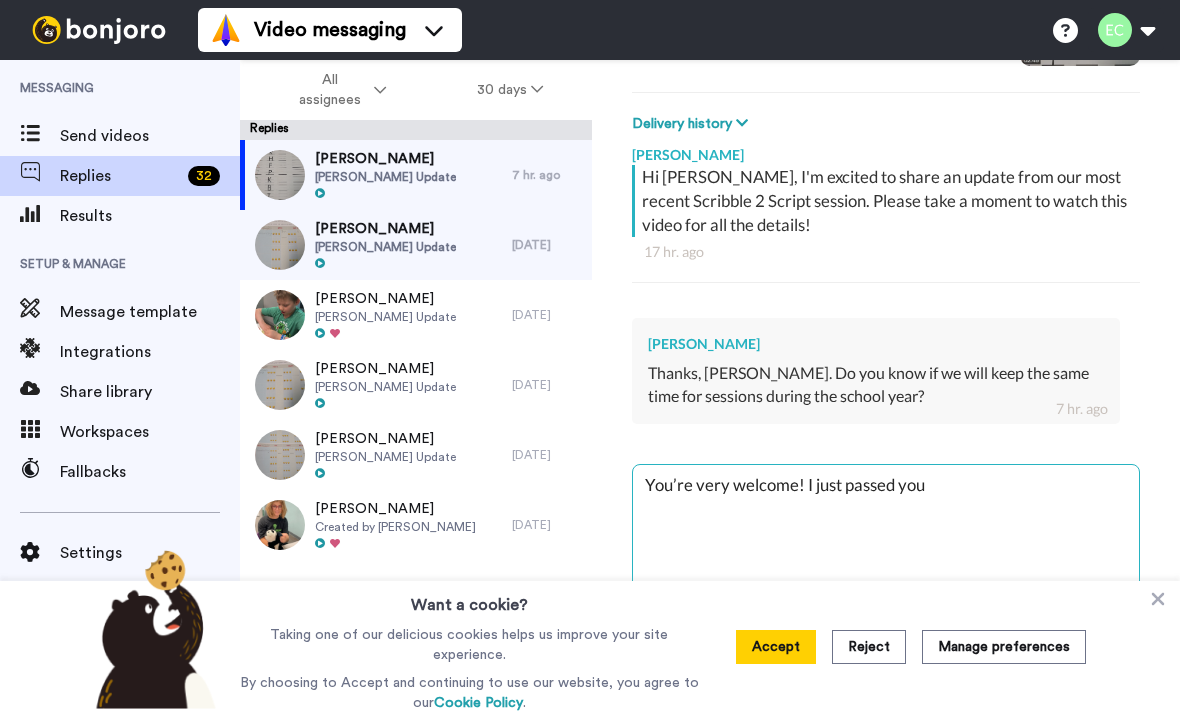 type on "x" 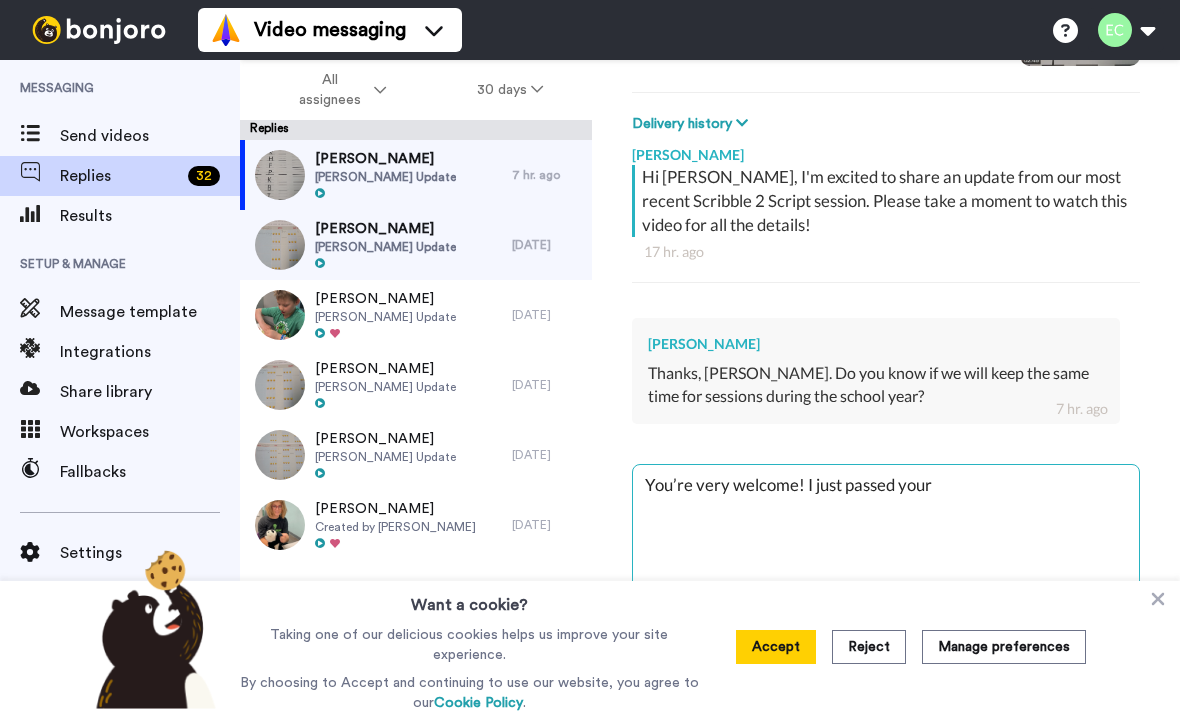 type on "x" 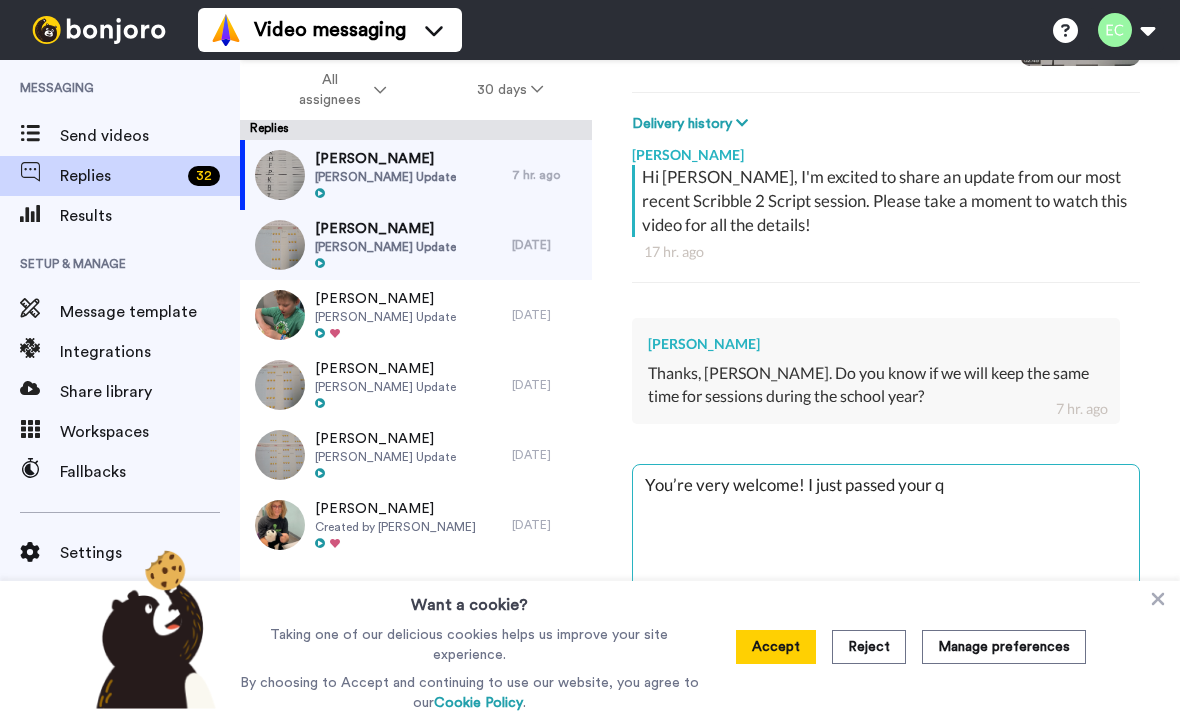 type on "x" 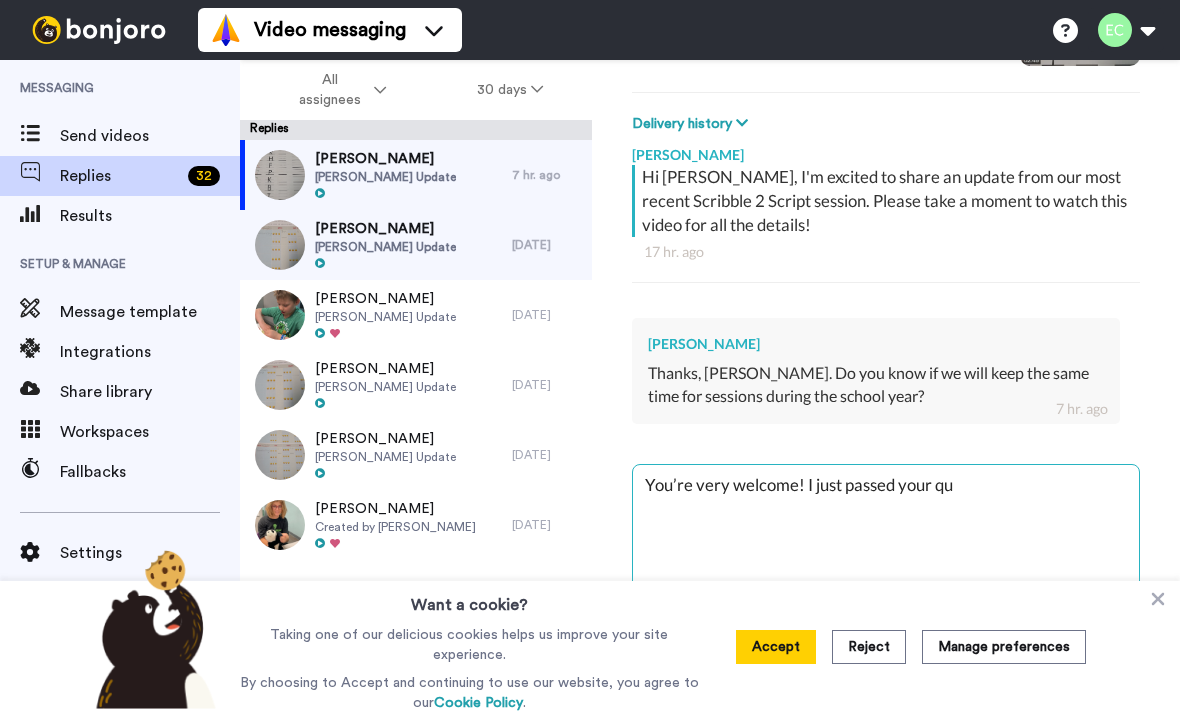type on "x" 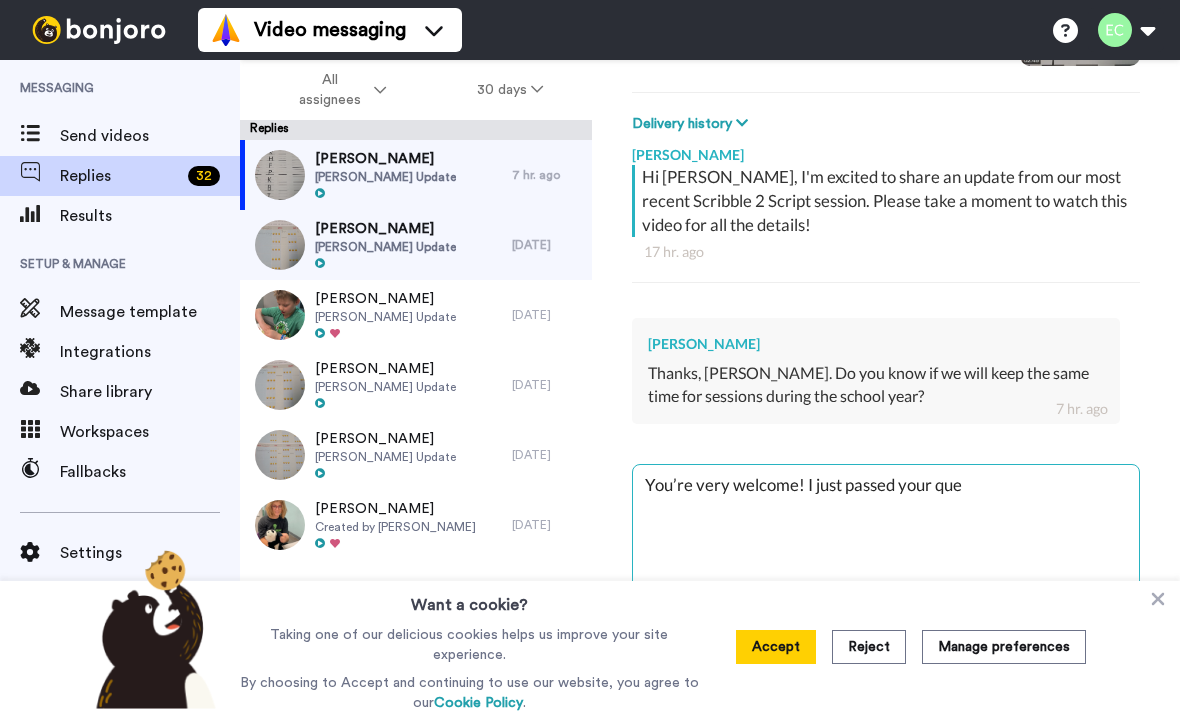 type on "x" 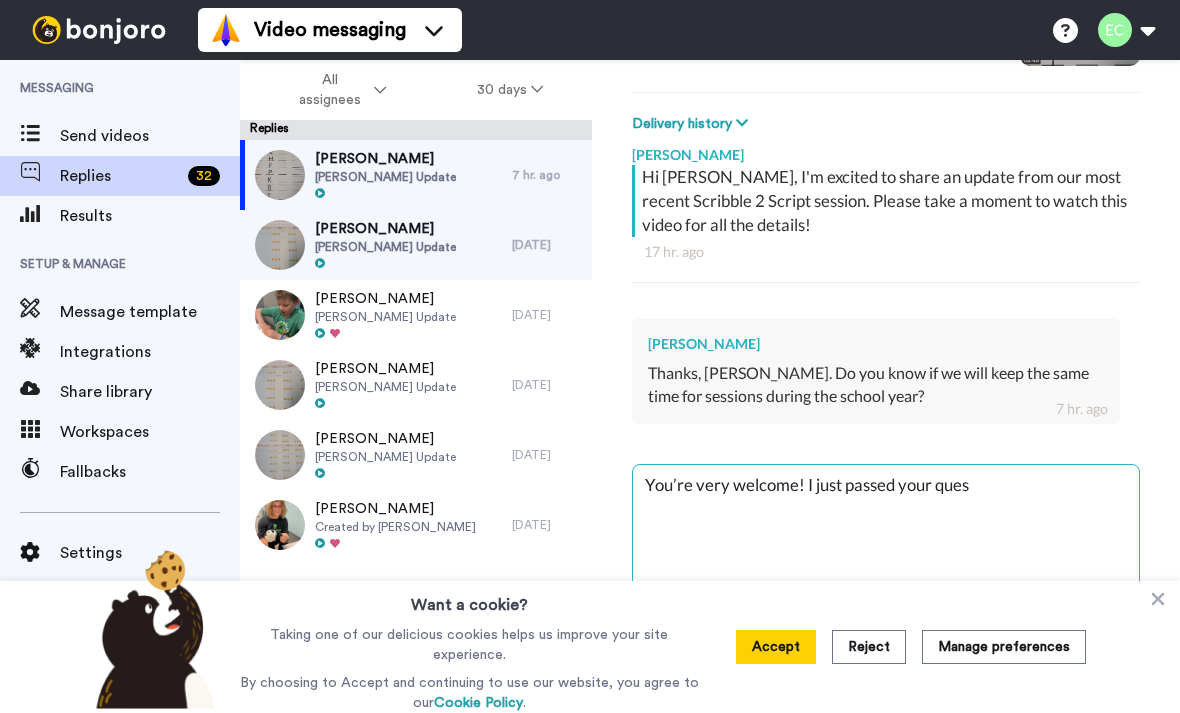type on "You’re very welcome! I just passed your quest" 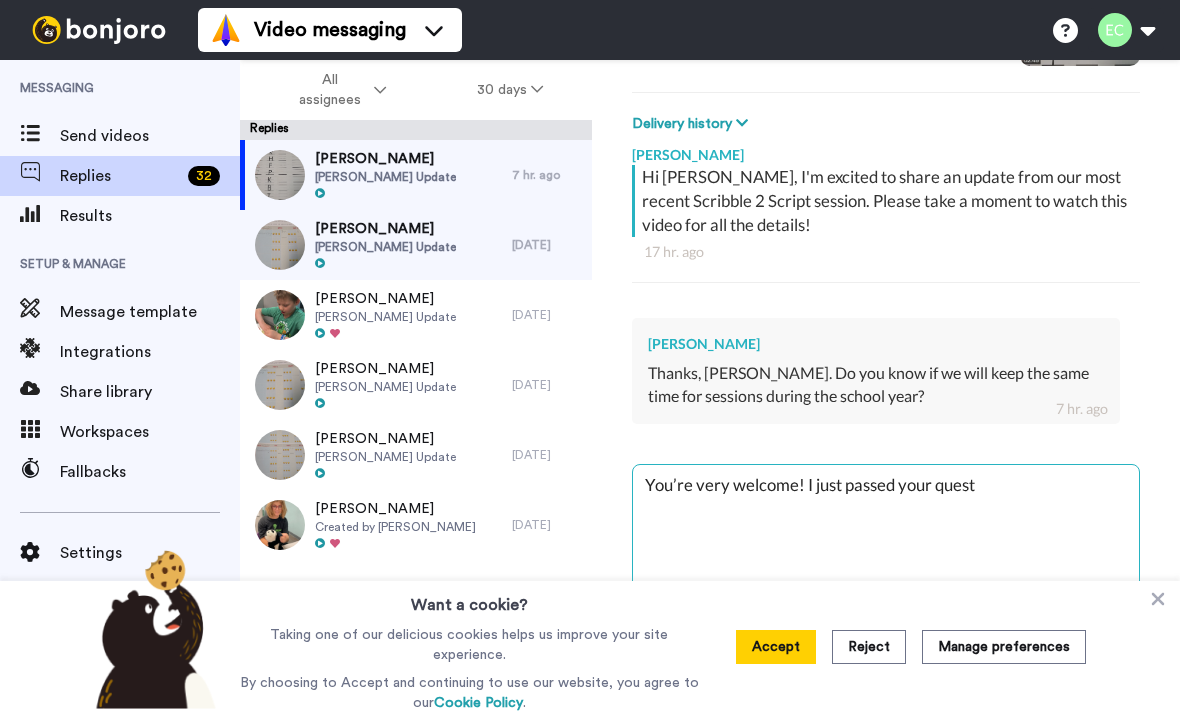 type on "x" 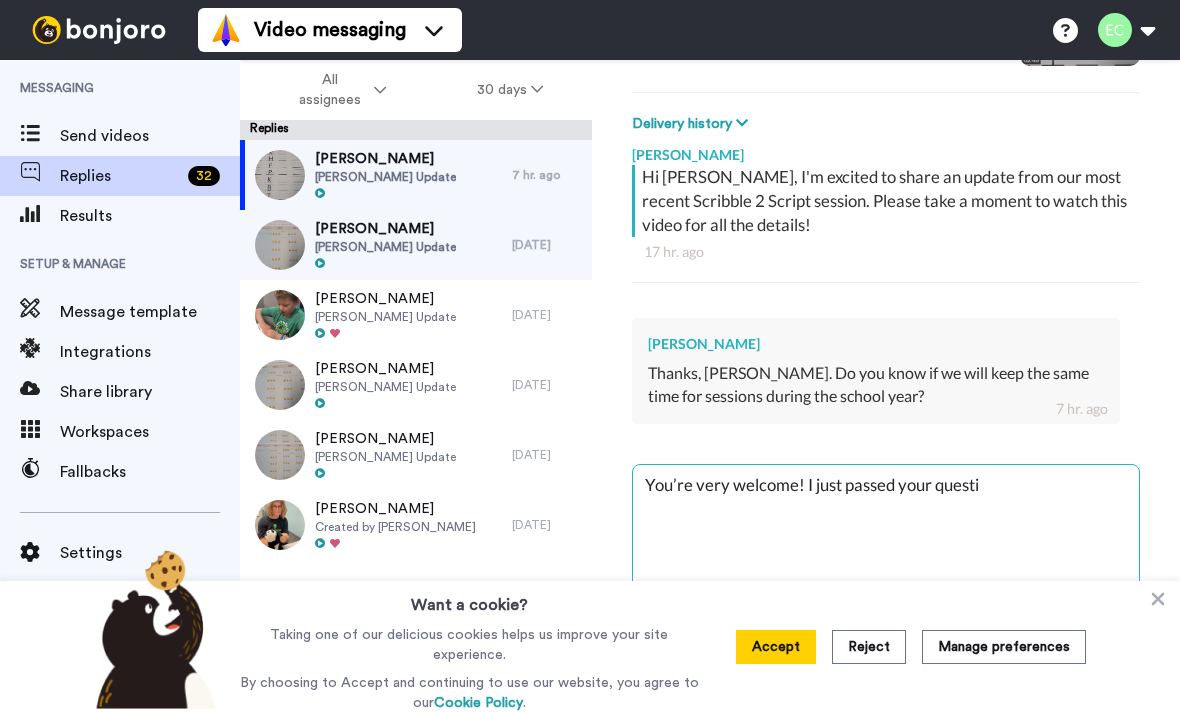 type on "x" 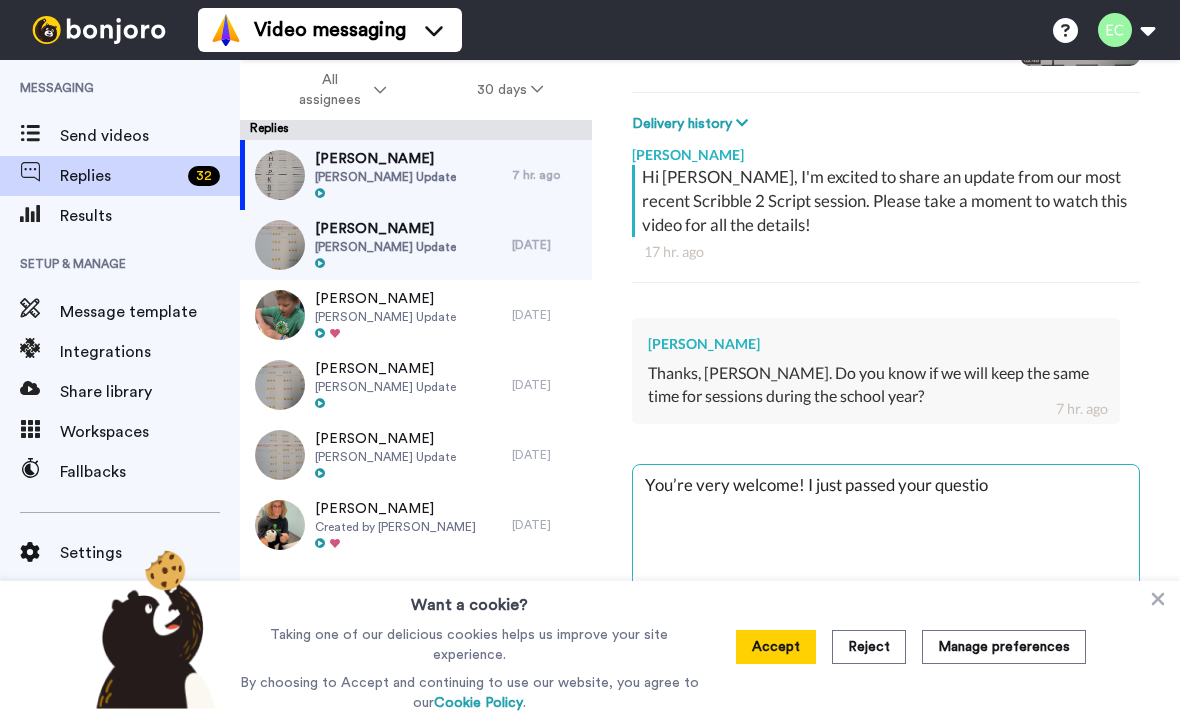 type on "x" 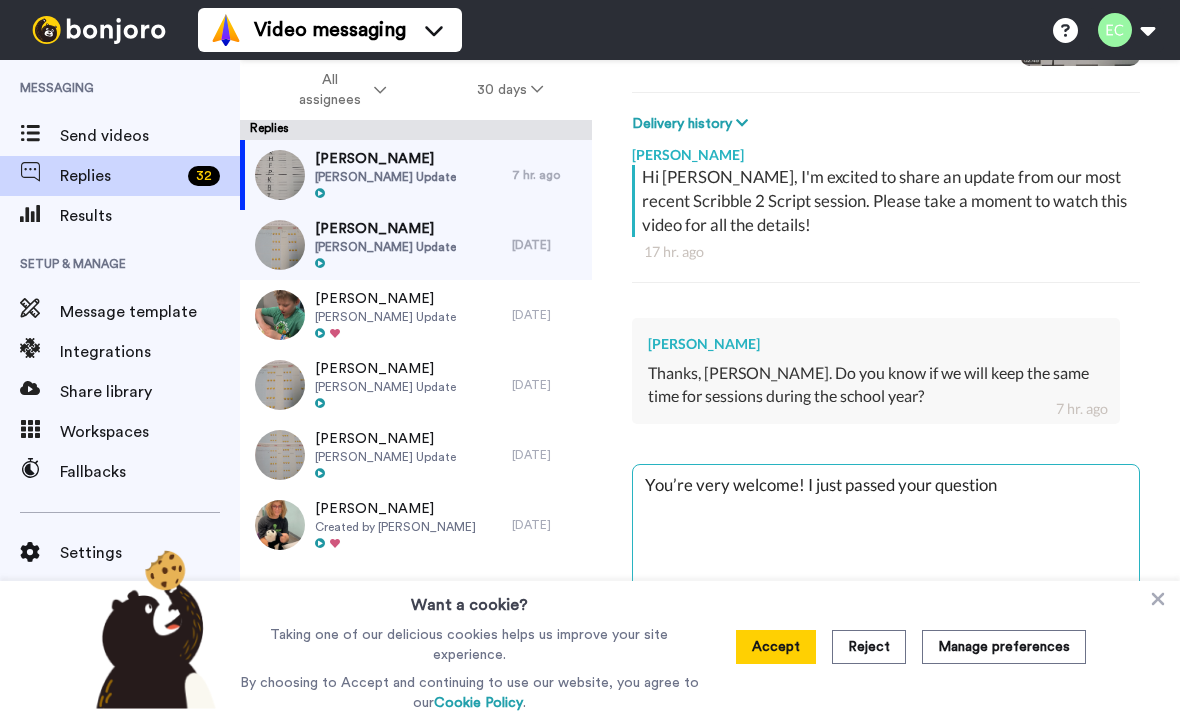type on "x" 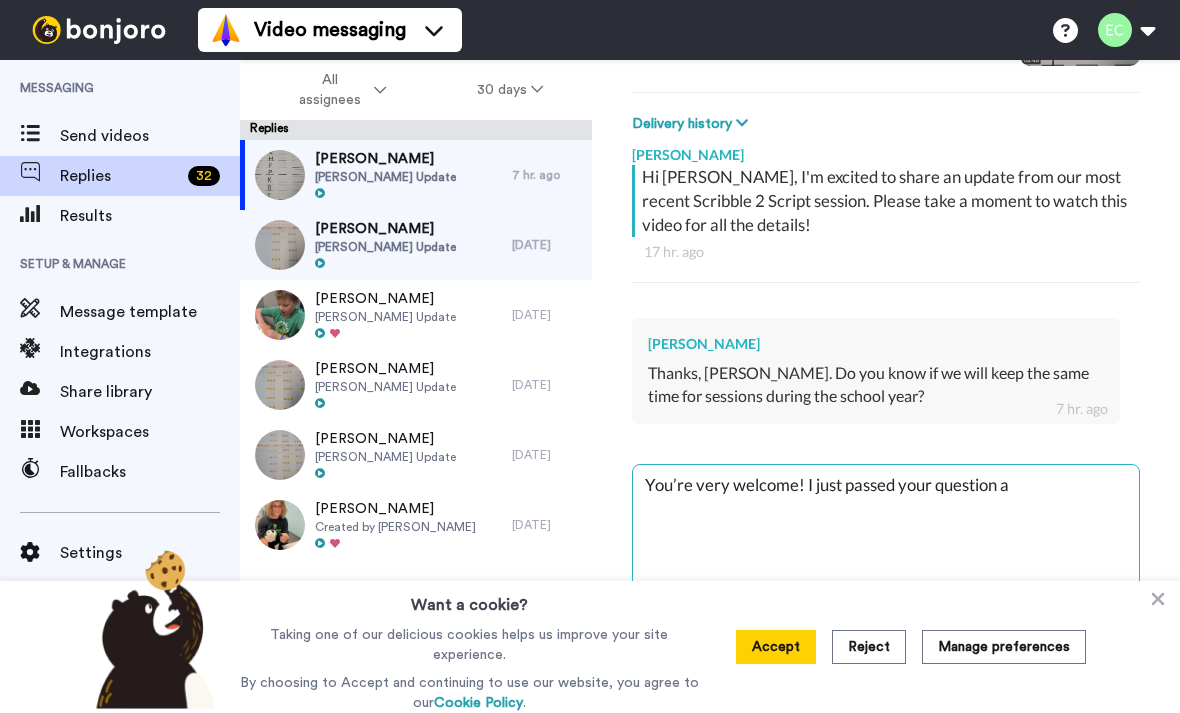 type on "x" 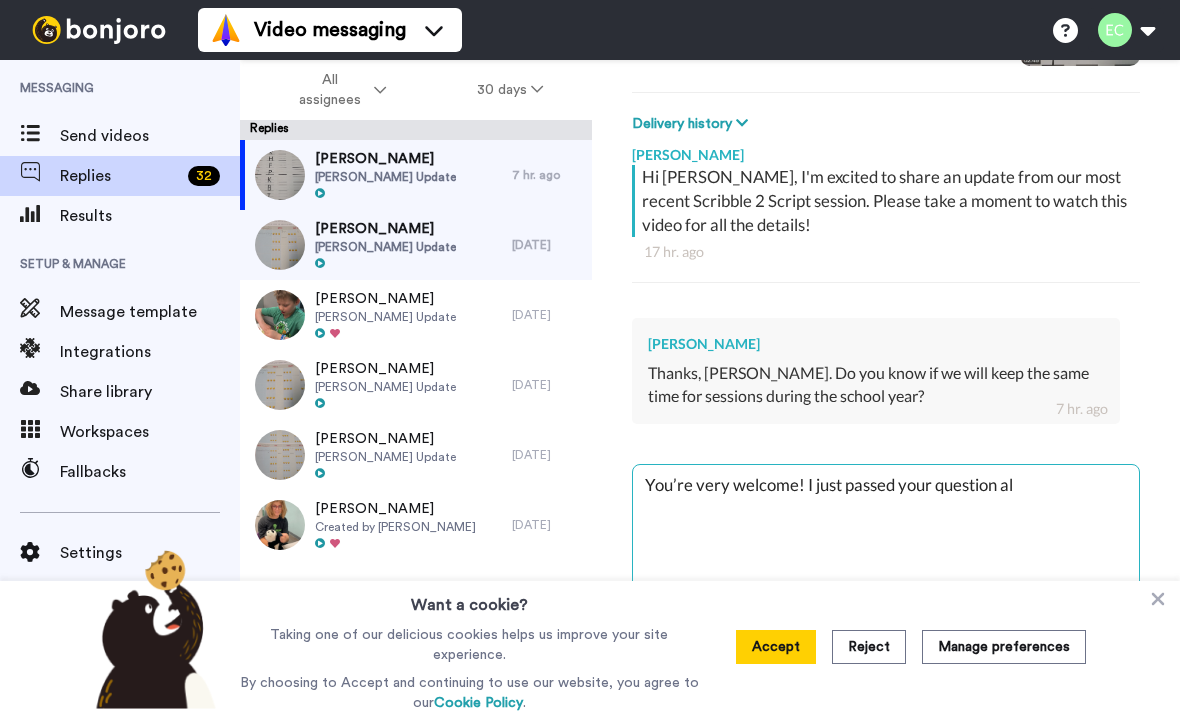 type on "x" 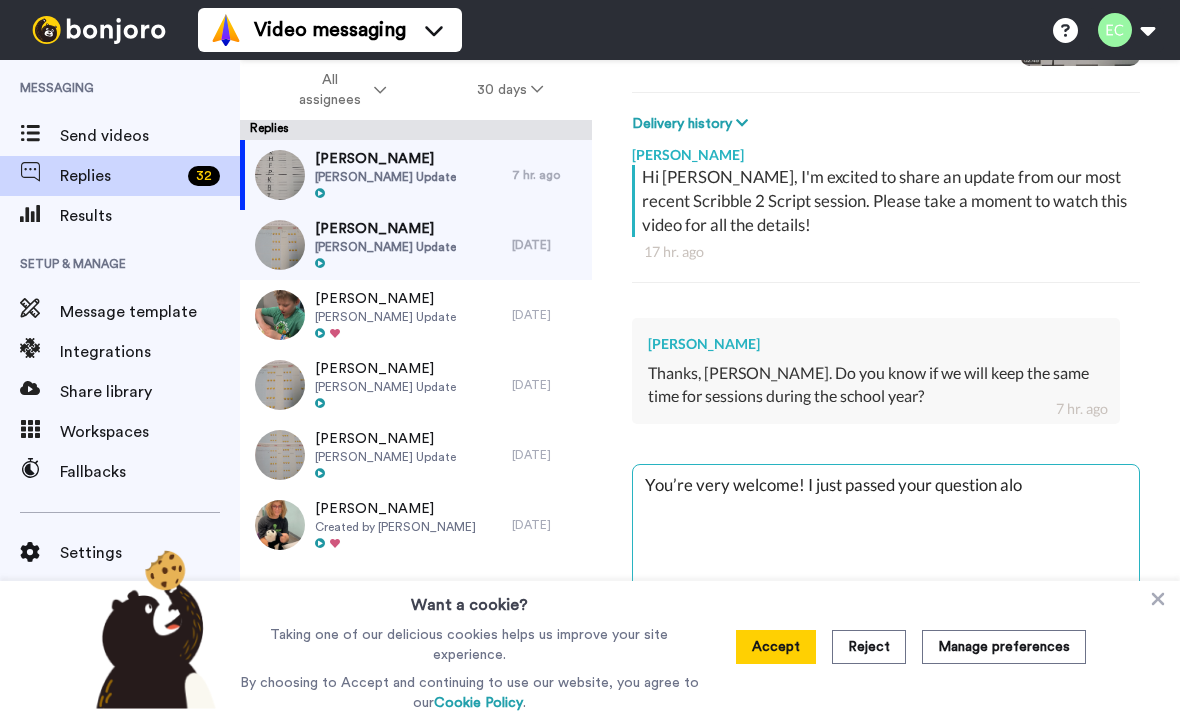 type on "x" 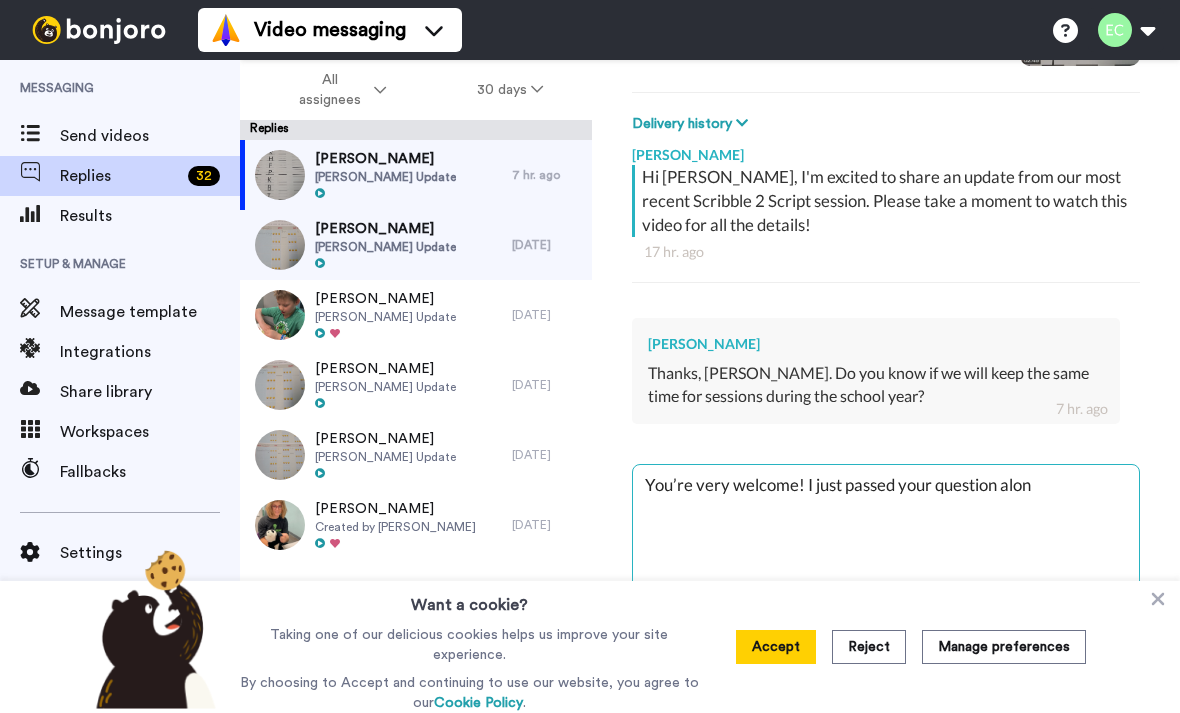 type on "x" 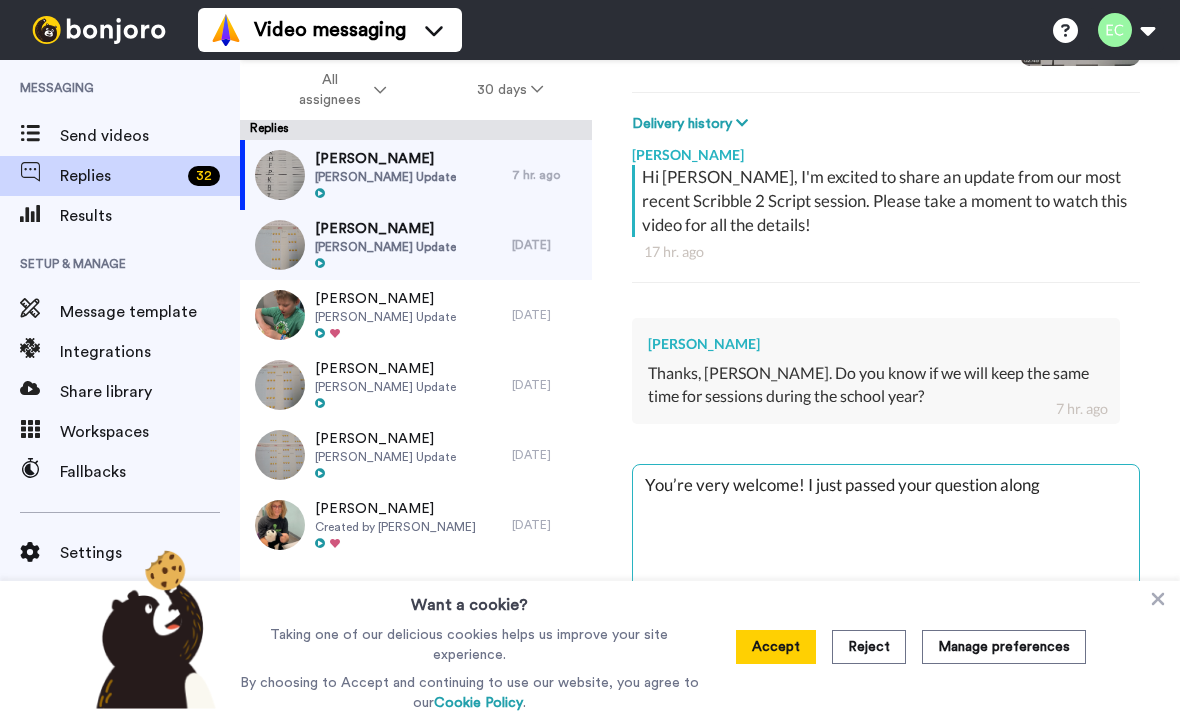 type on "x" 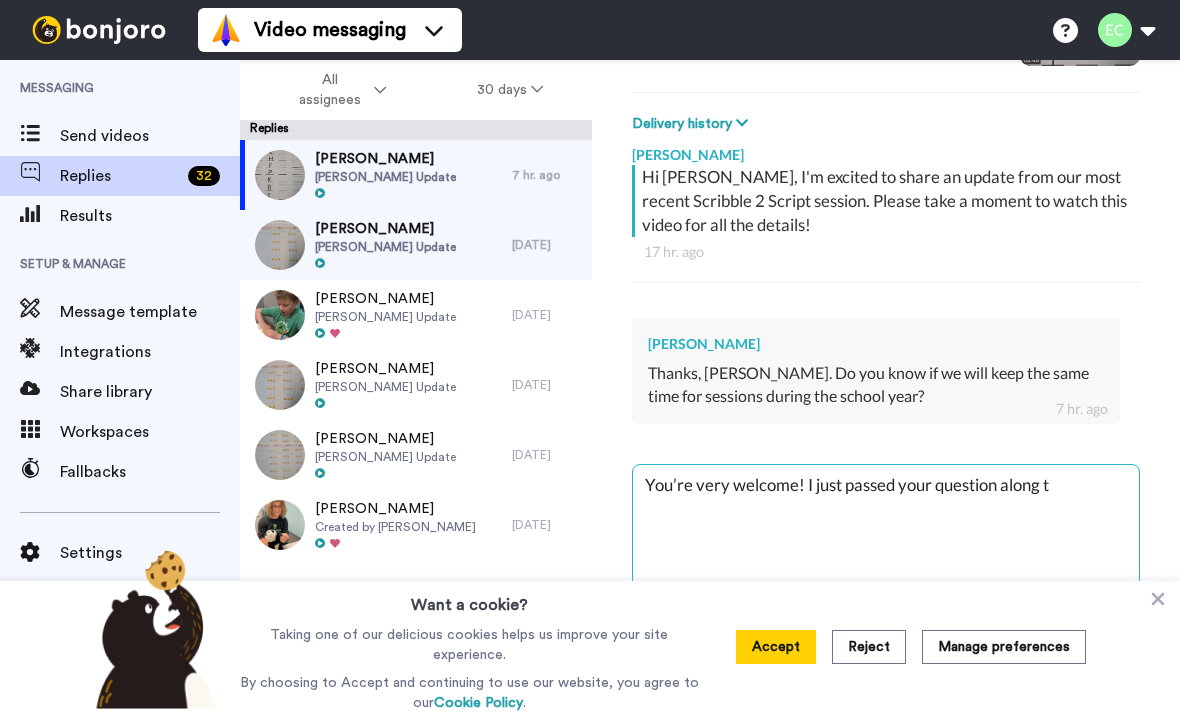 type on "x" 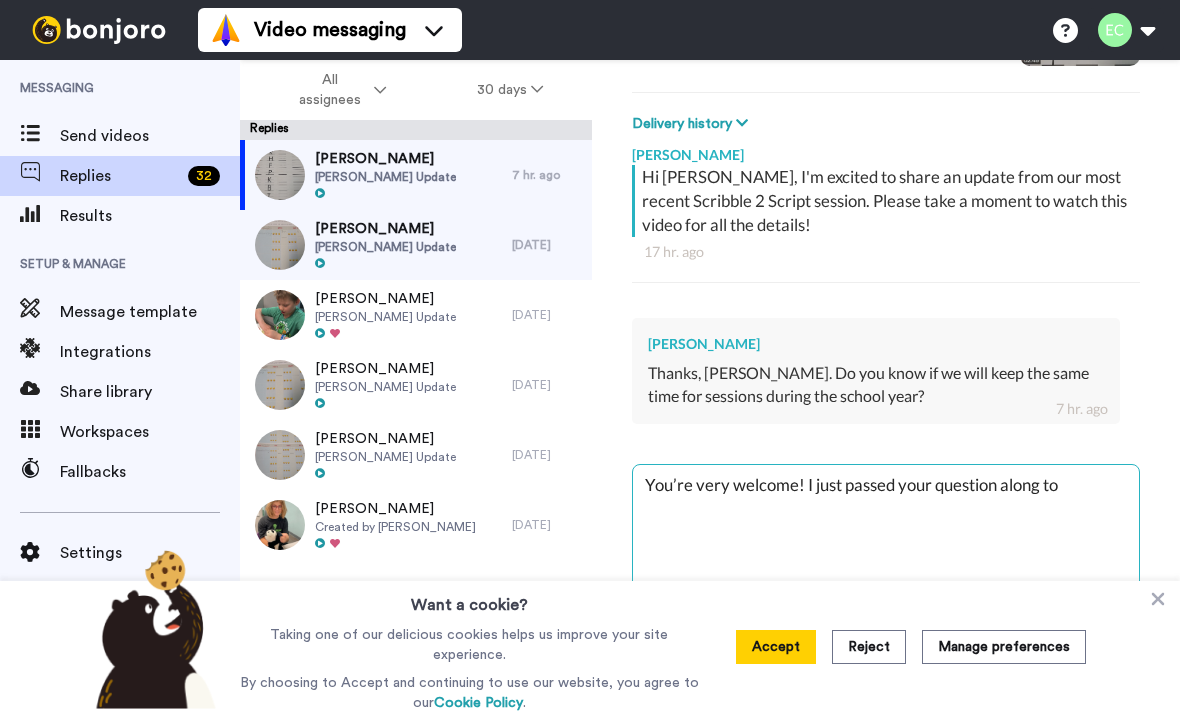 type on "x" 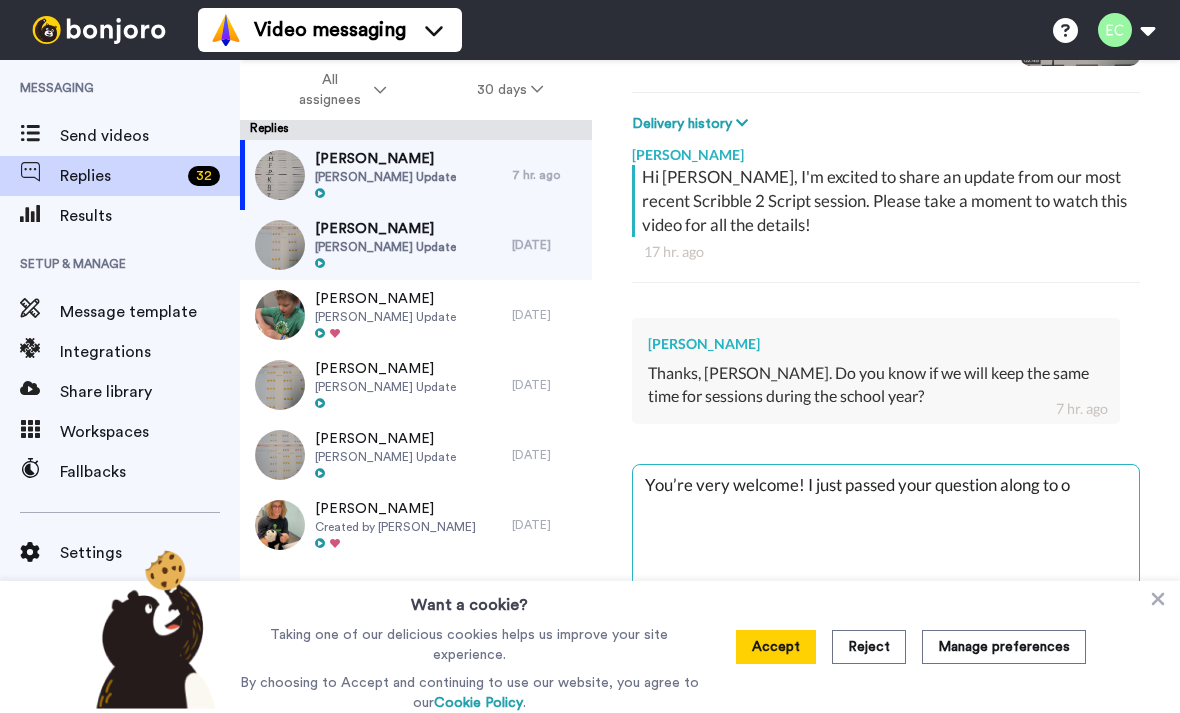 type on "x" 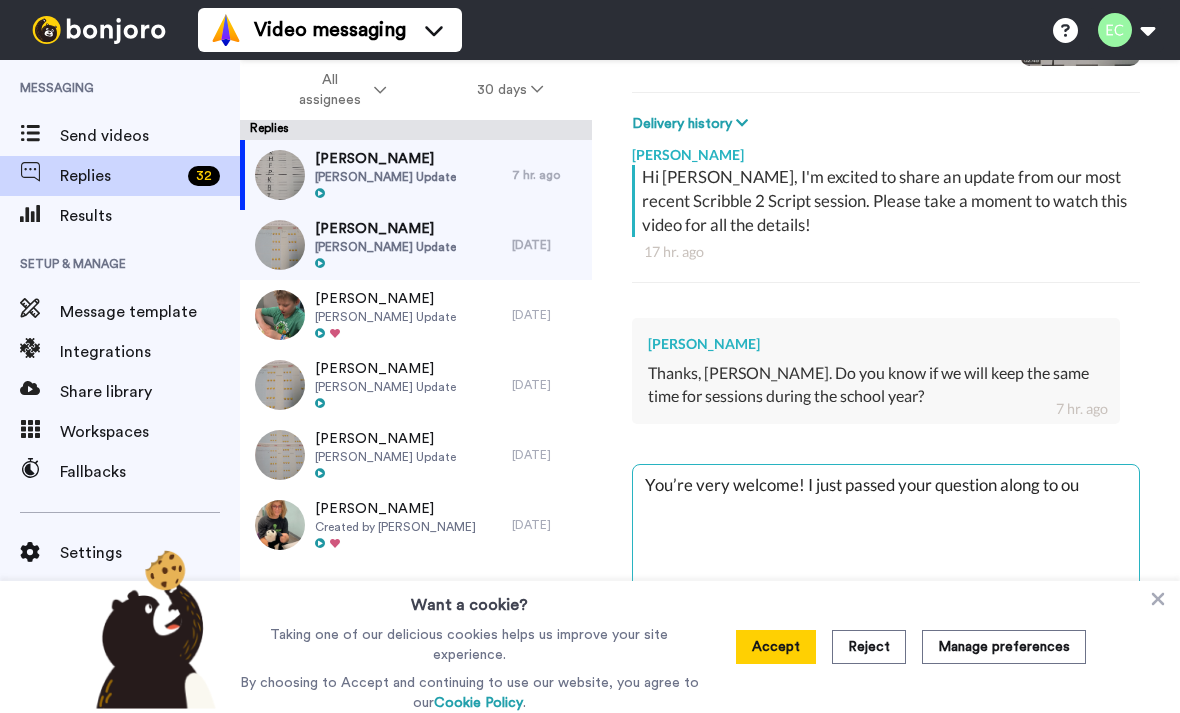 type on "x" 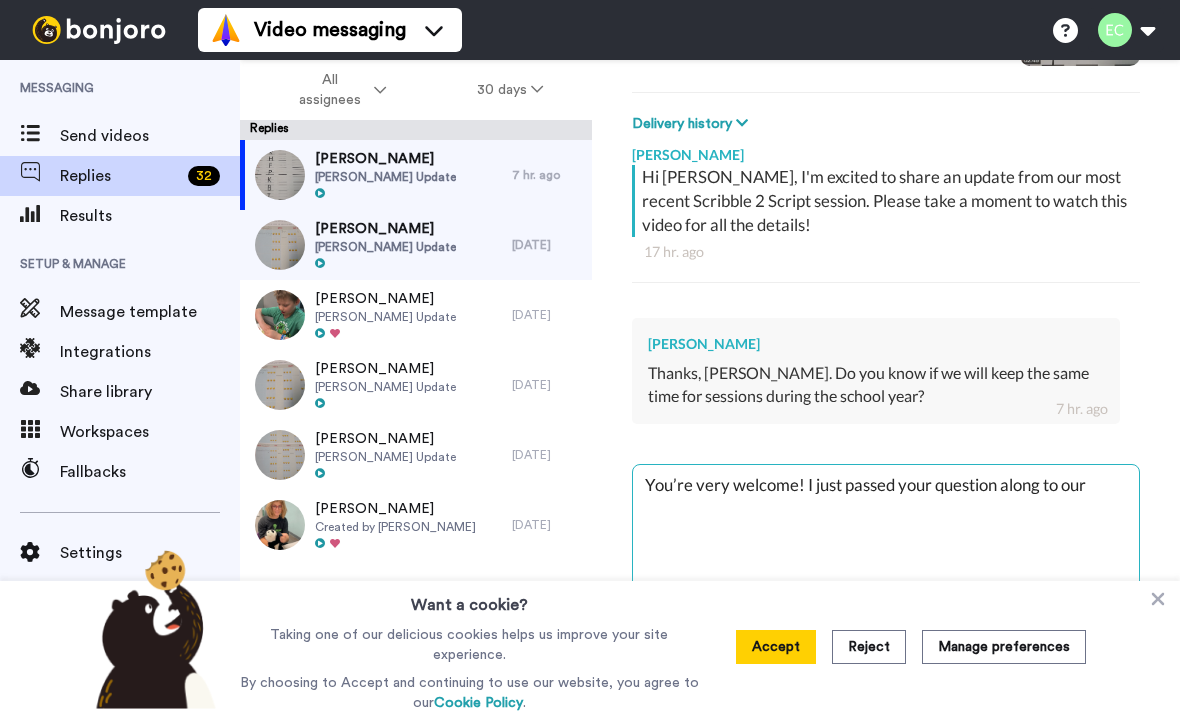 type on "x" 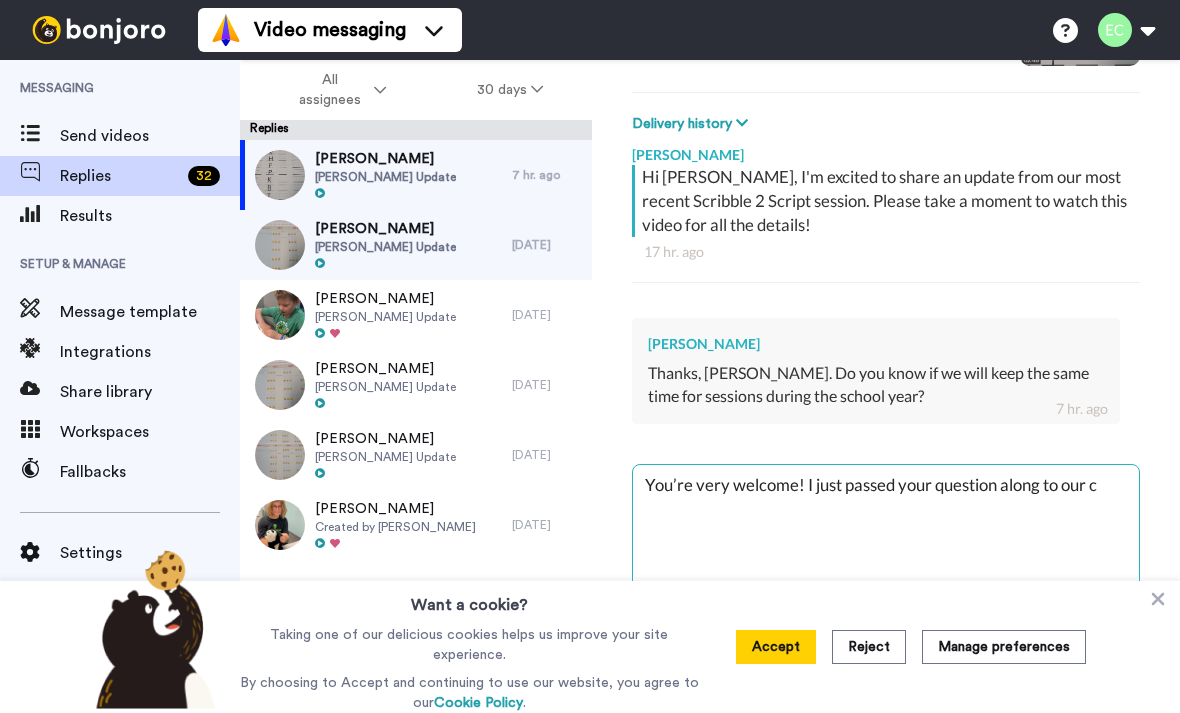 type on "x" 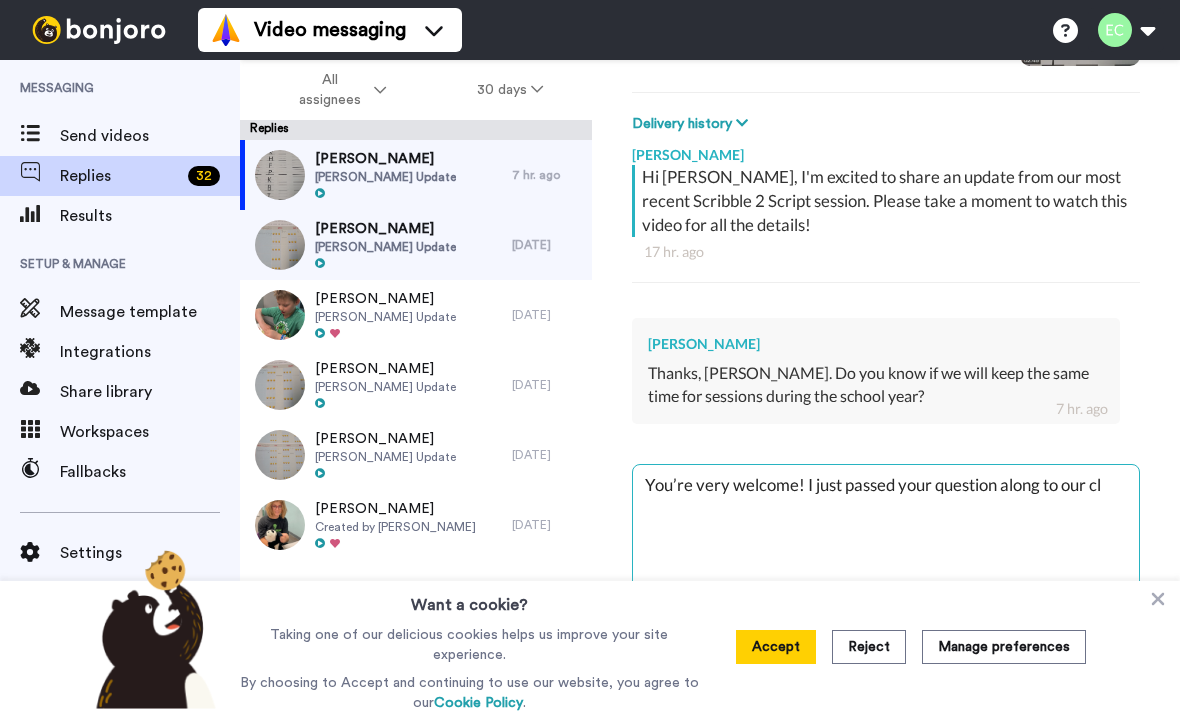 type on "You’re very welcome! I just passed your question along to our cli" 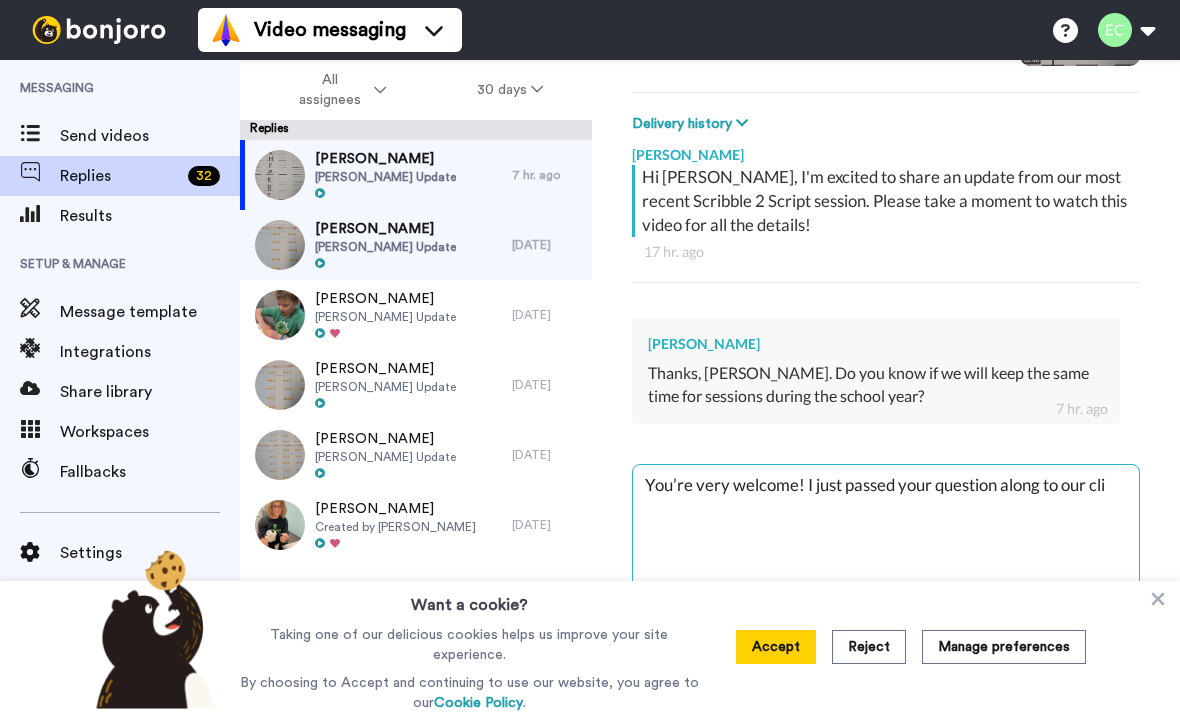 type on "x" 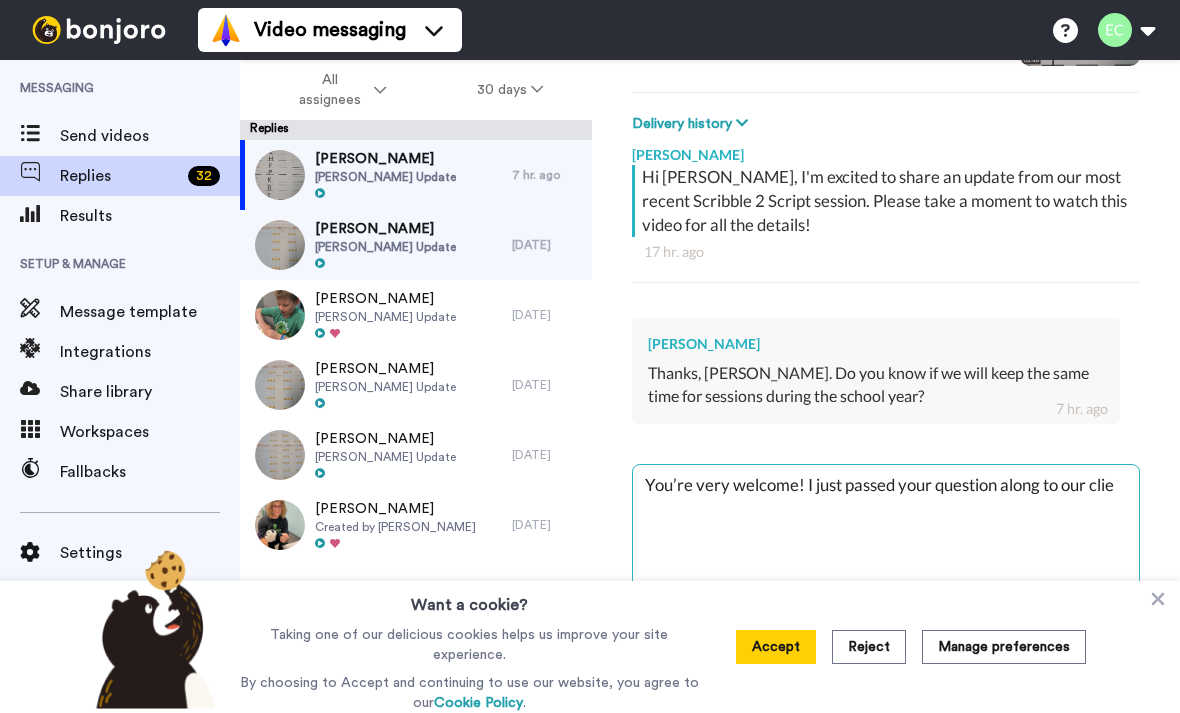 type on "You’re very welcome! I just passed your question along to our clien" 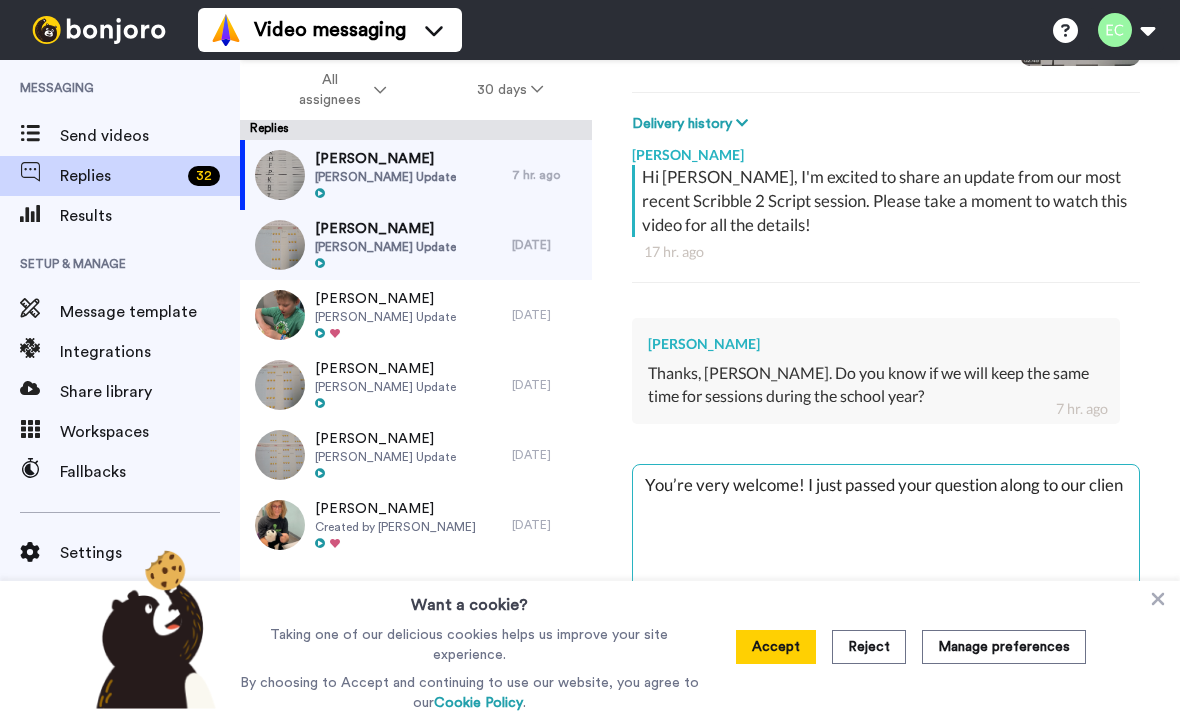type on "x" 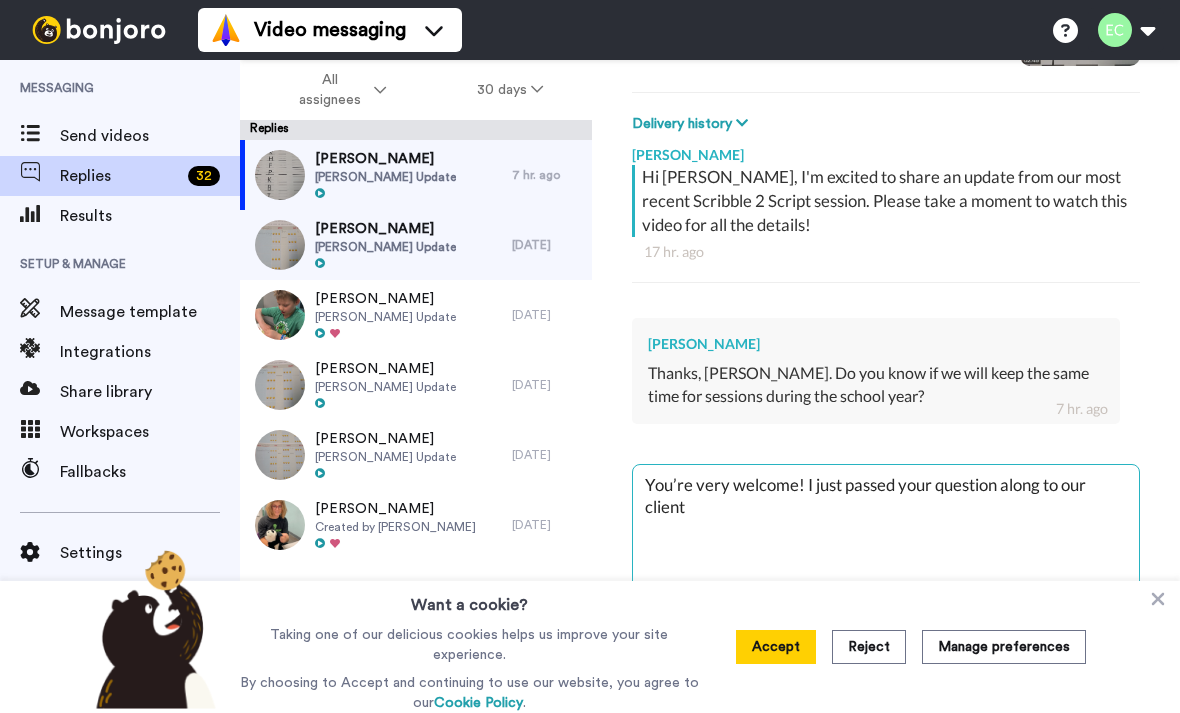 type on "x" 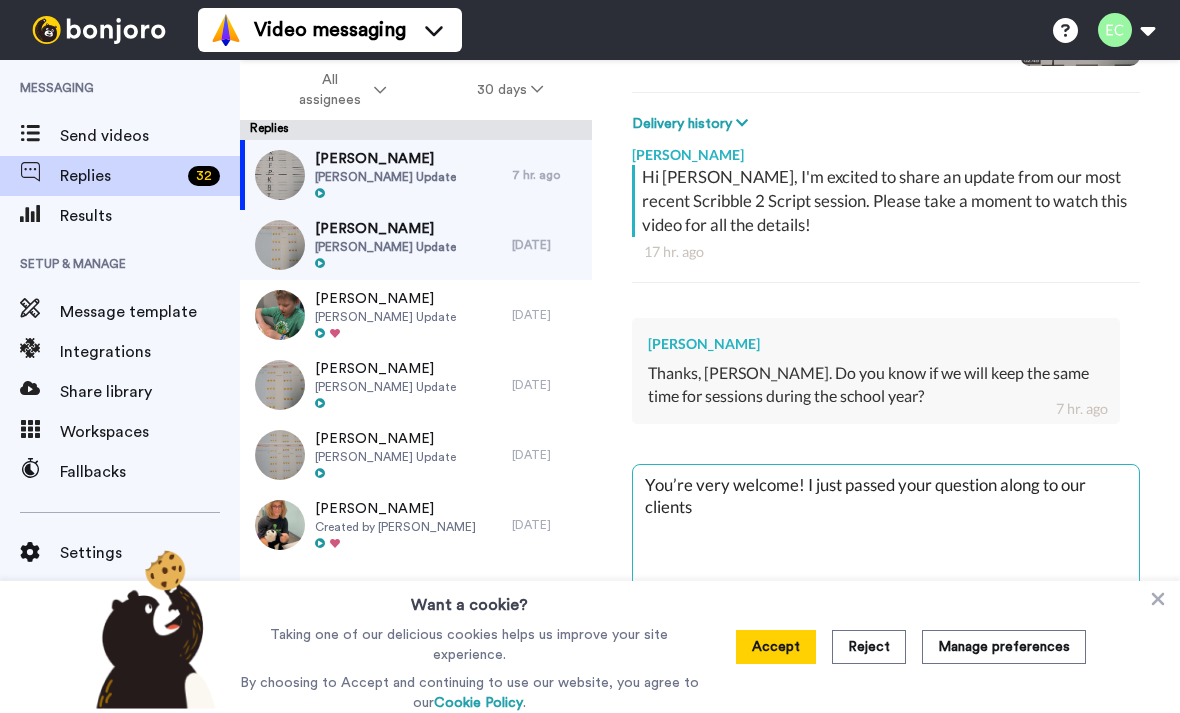 type on "x" 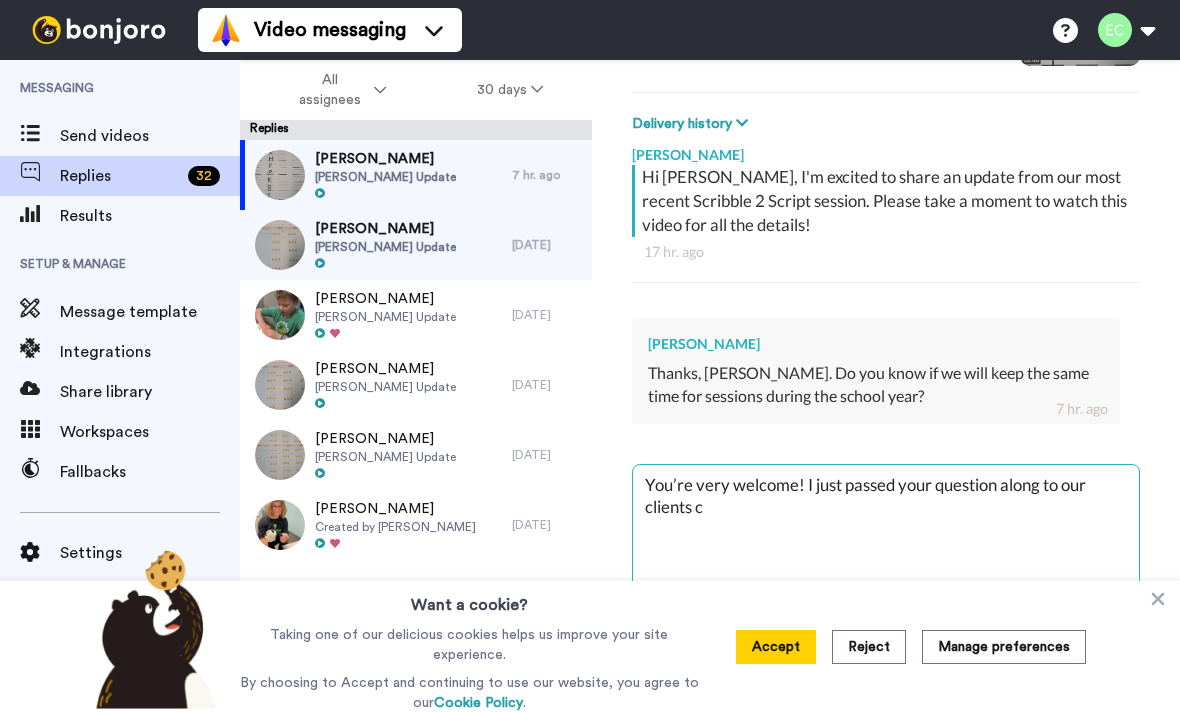 type on "x" 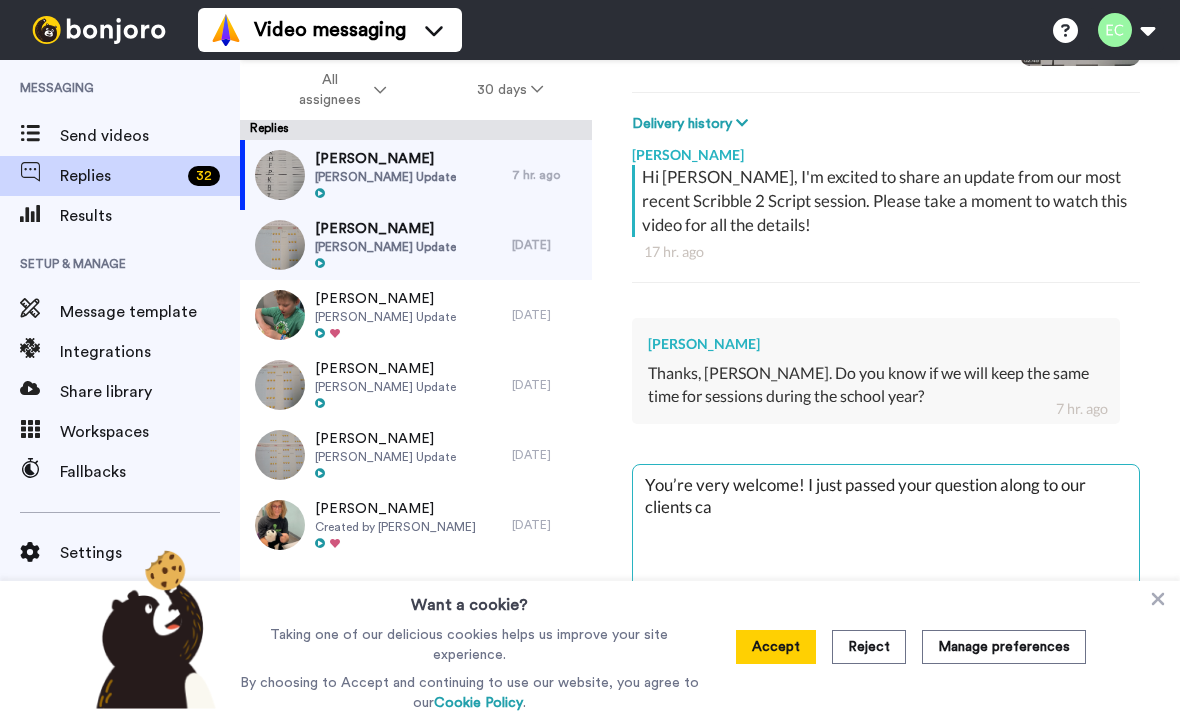 type on "x" 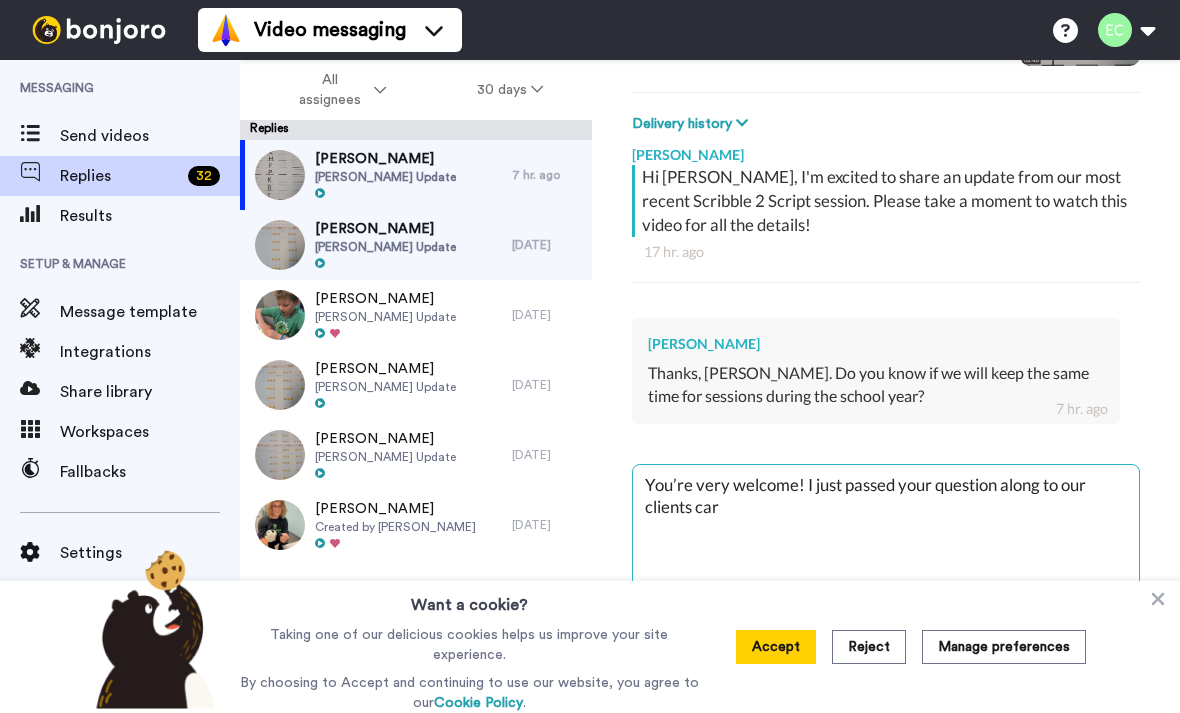 type on "x" 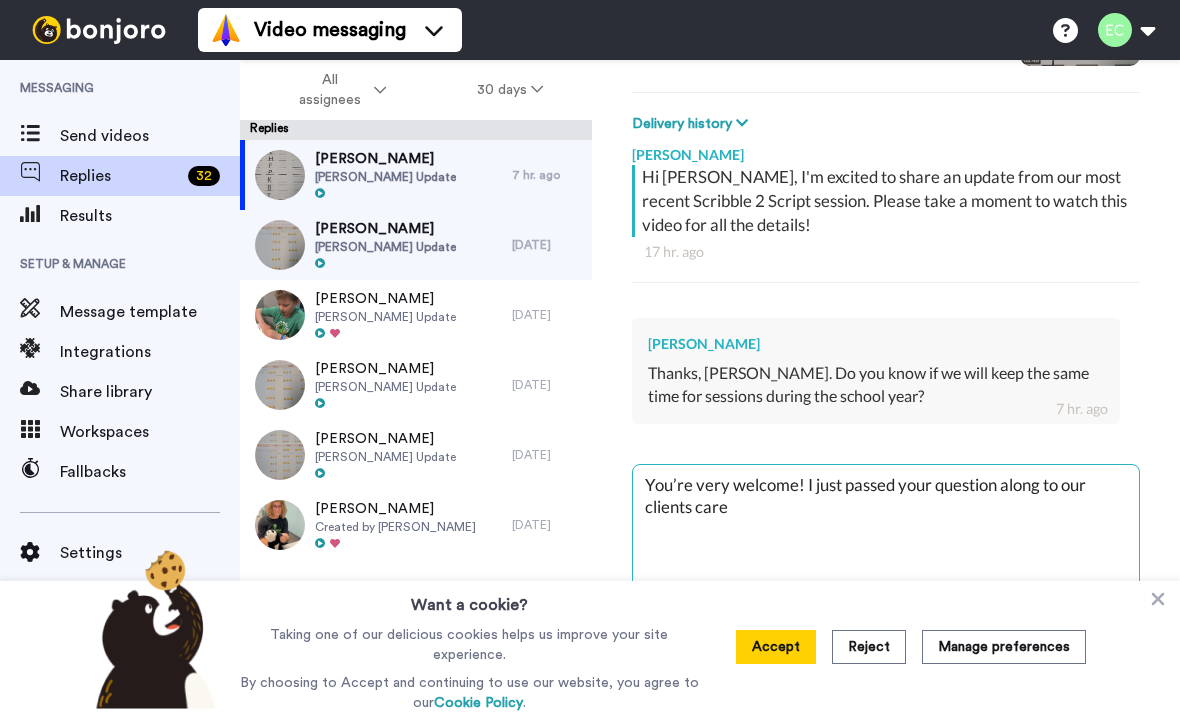 type on "x" 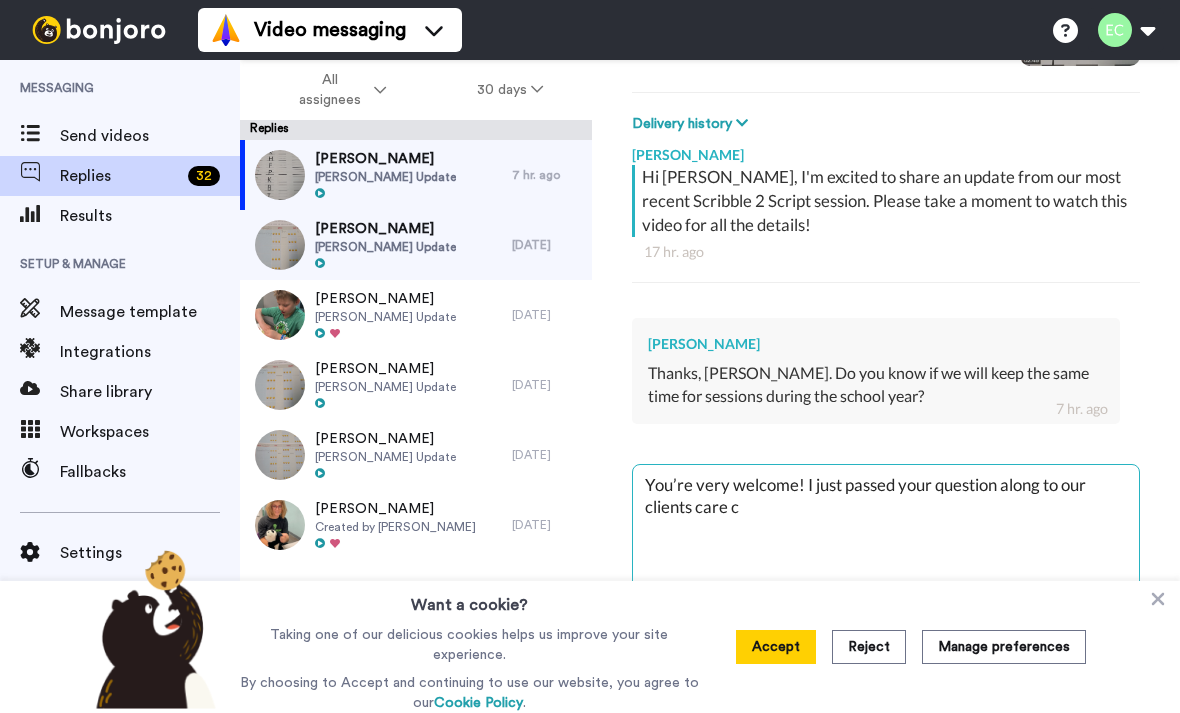 type on "x" 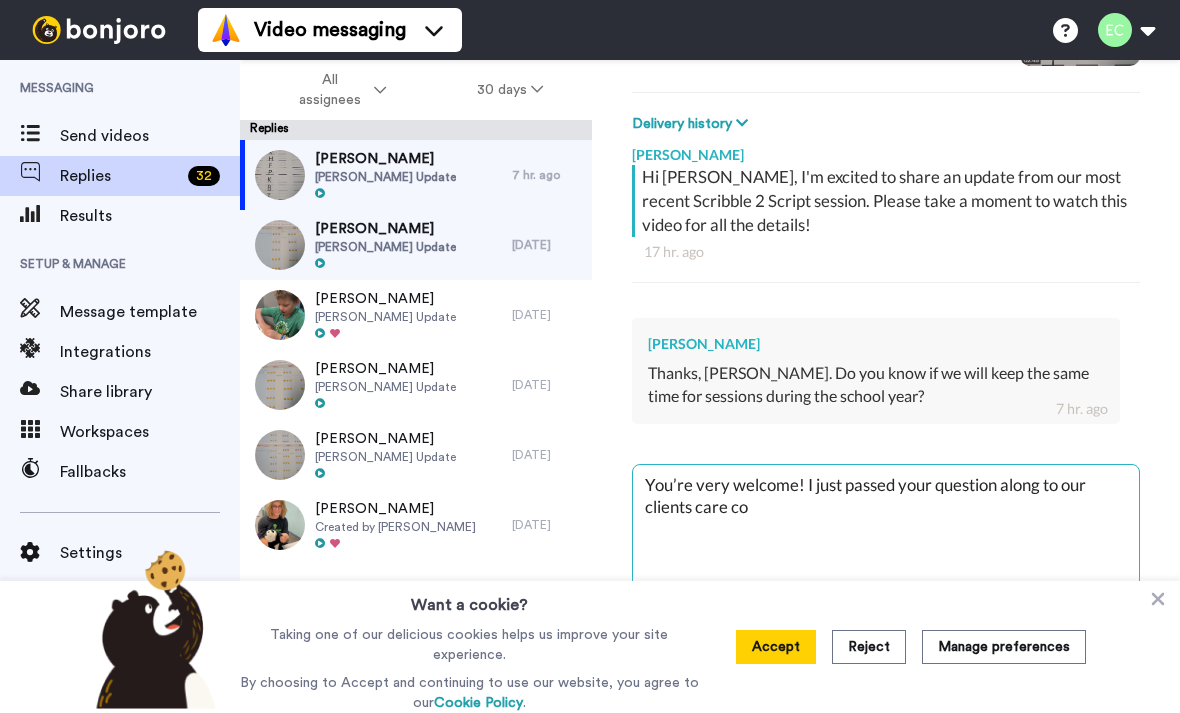 type on "x" 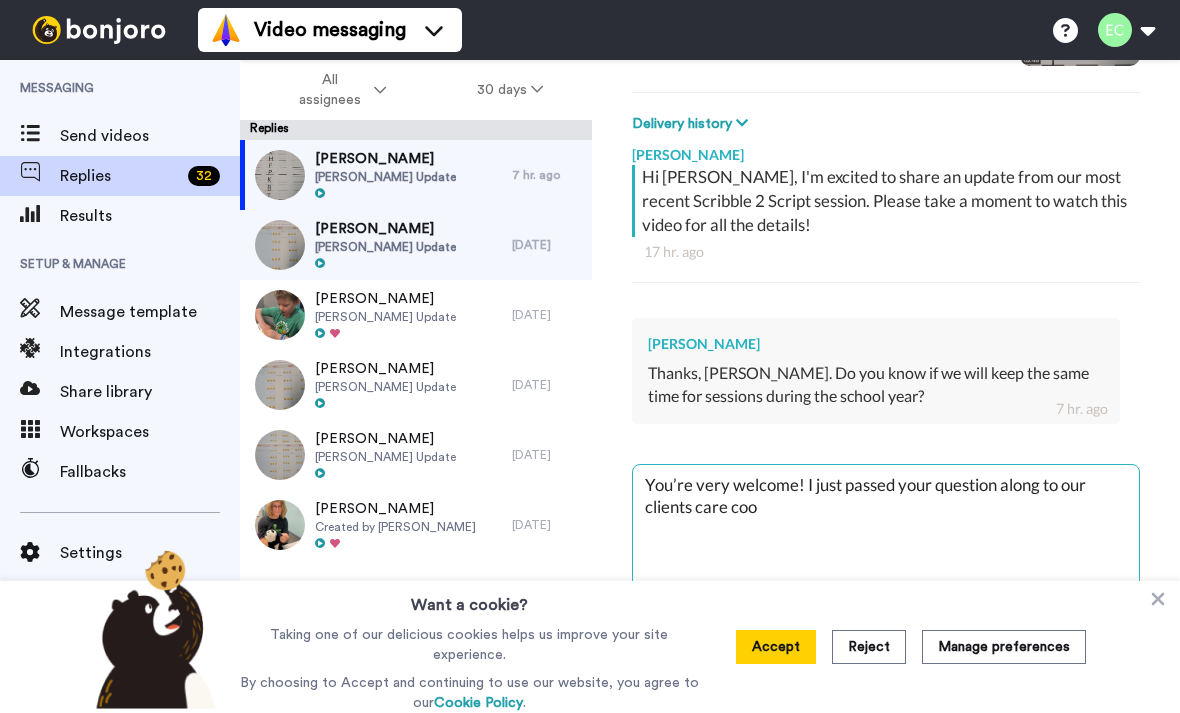 type on "x" 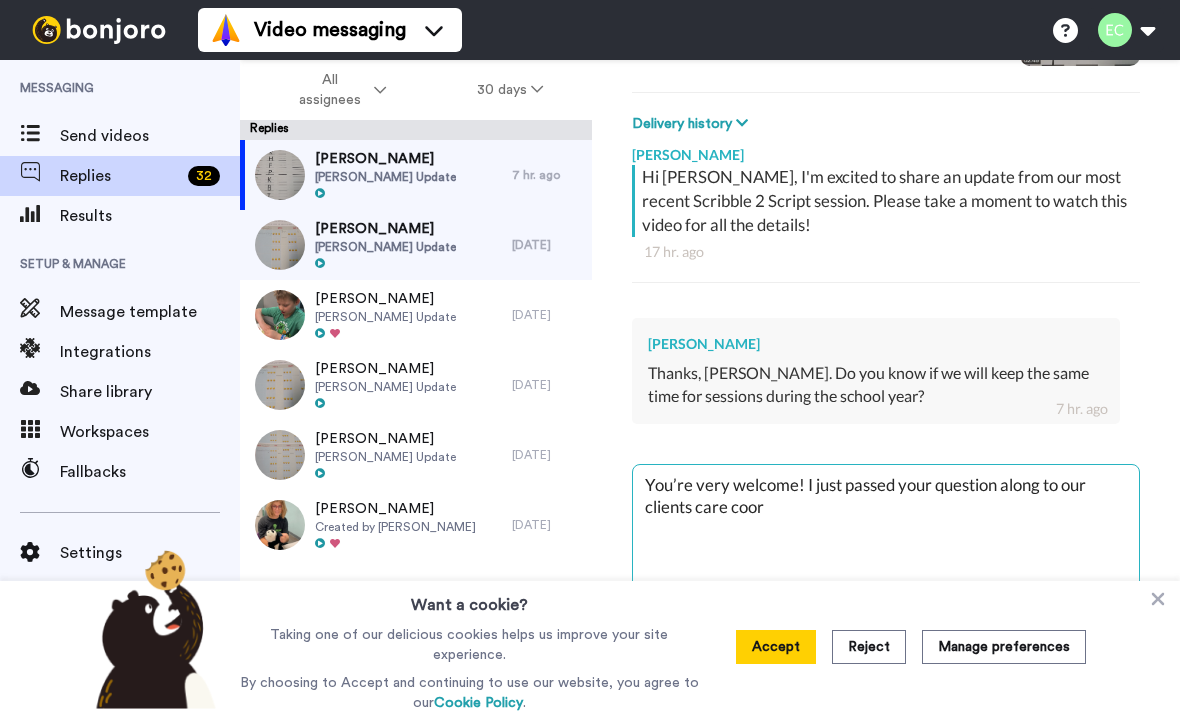 type on "x" 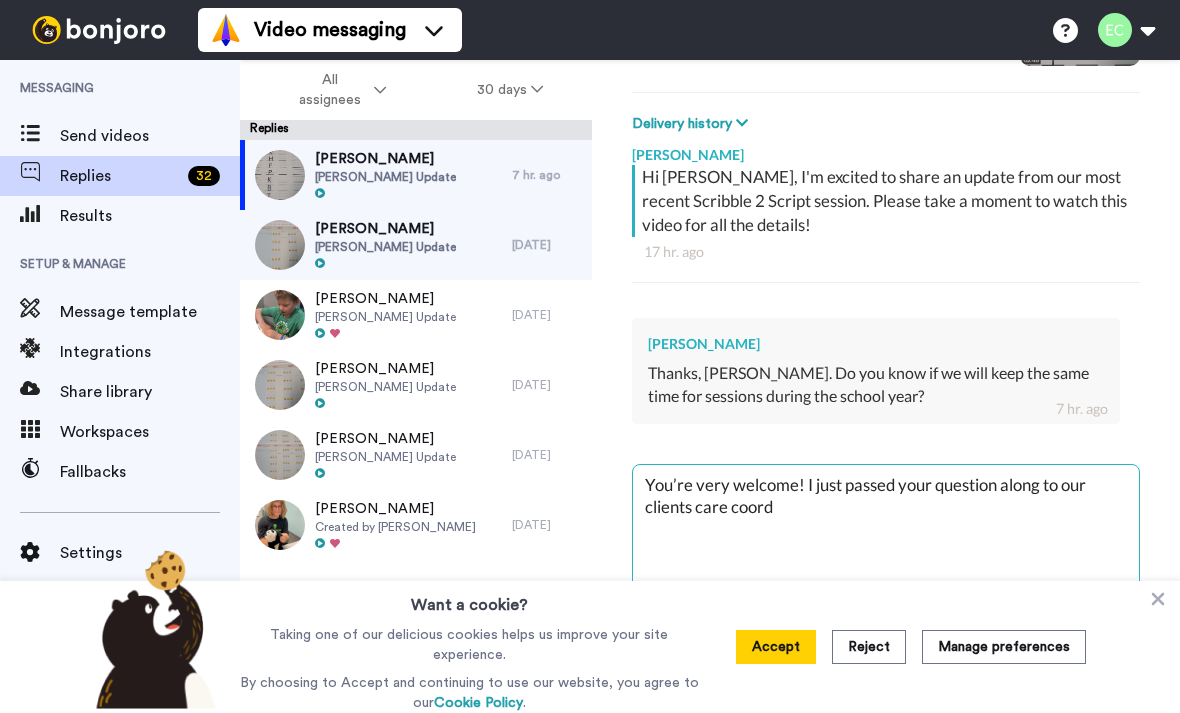 type on "x" 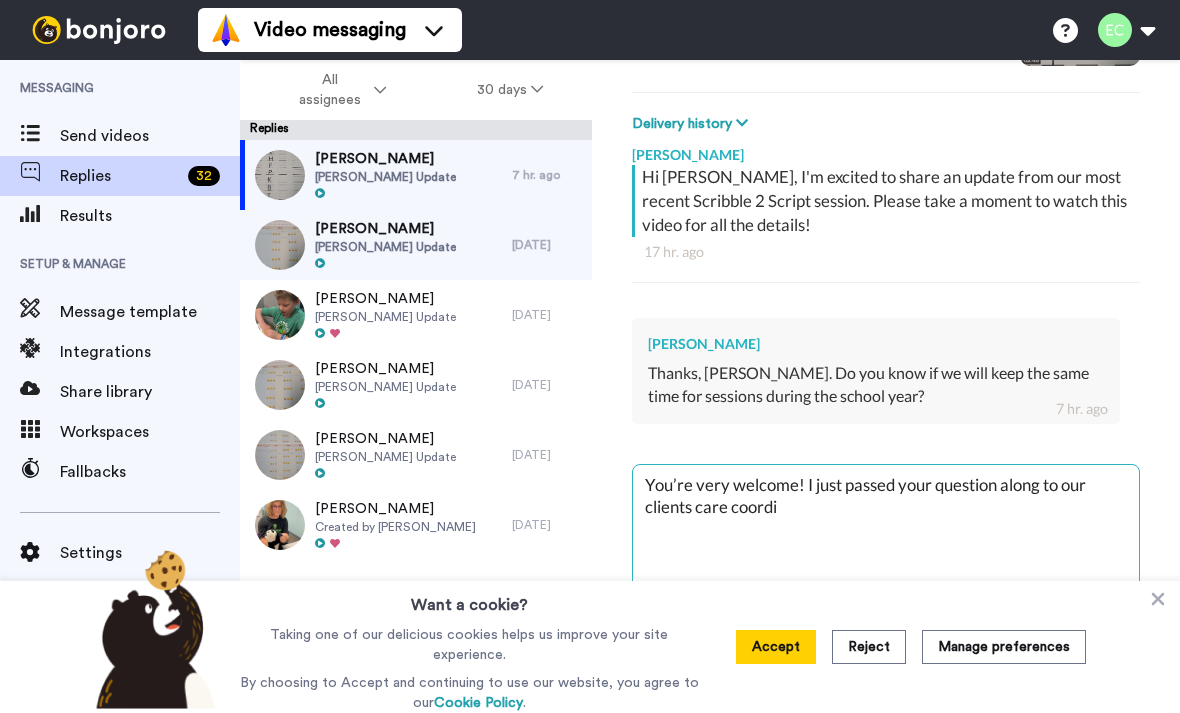 type on "x" 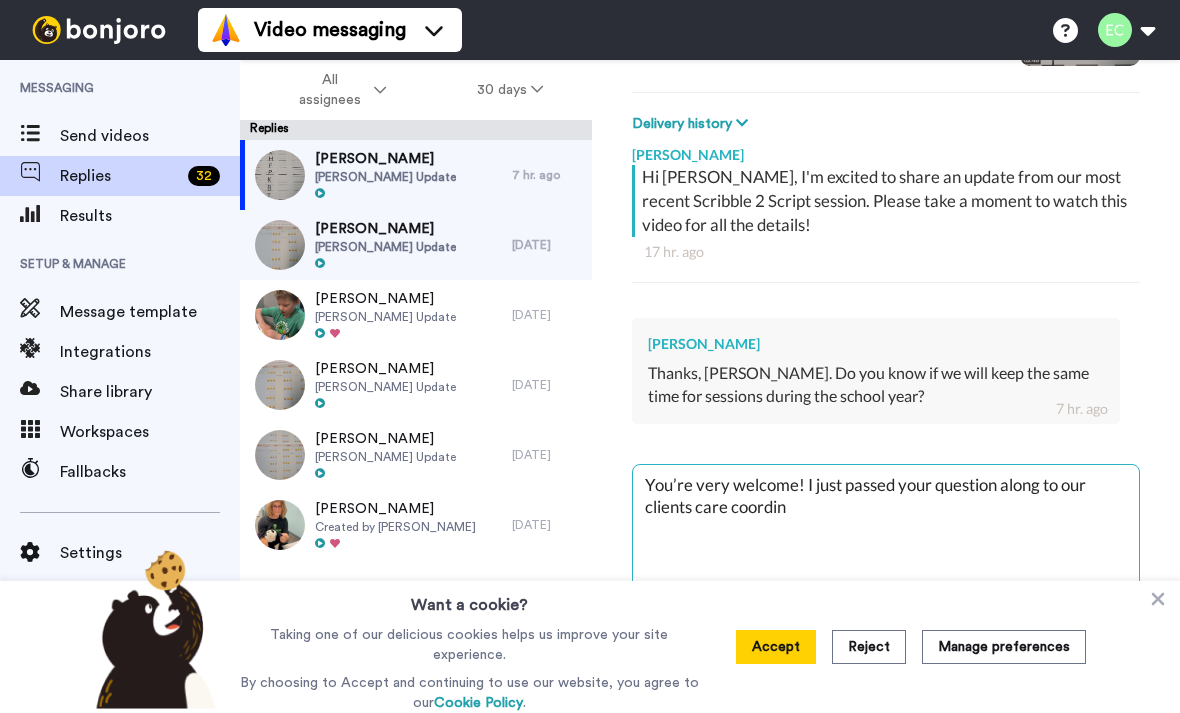 type on "x" 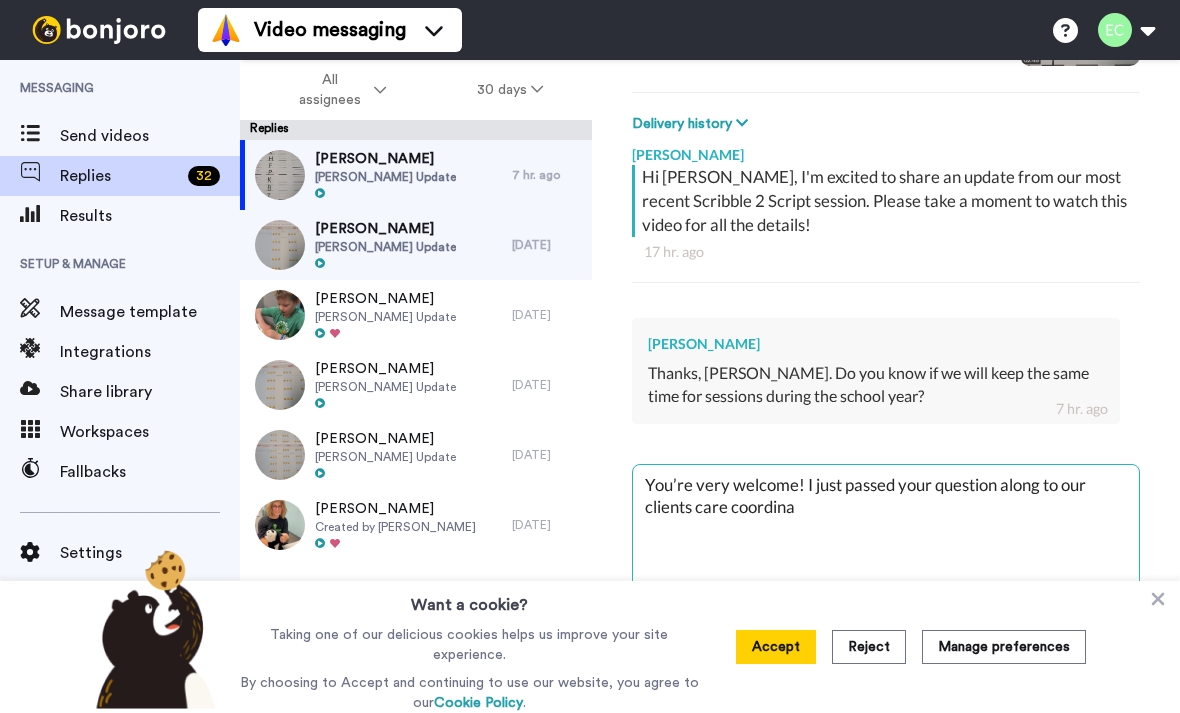 type on "x" 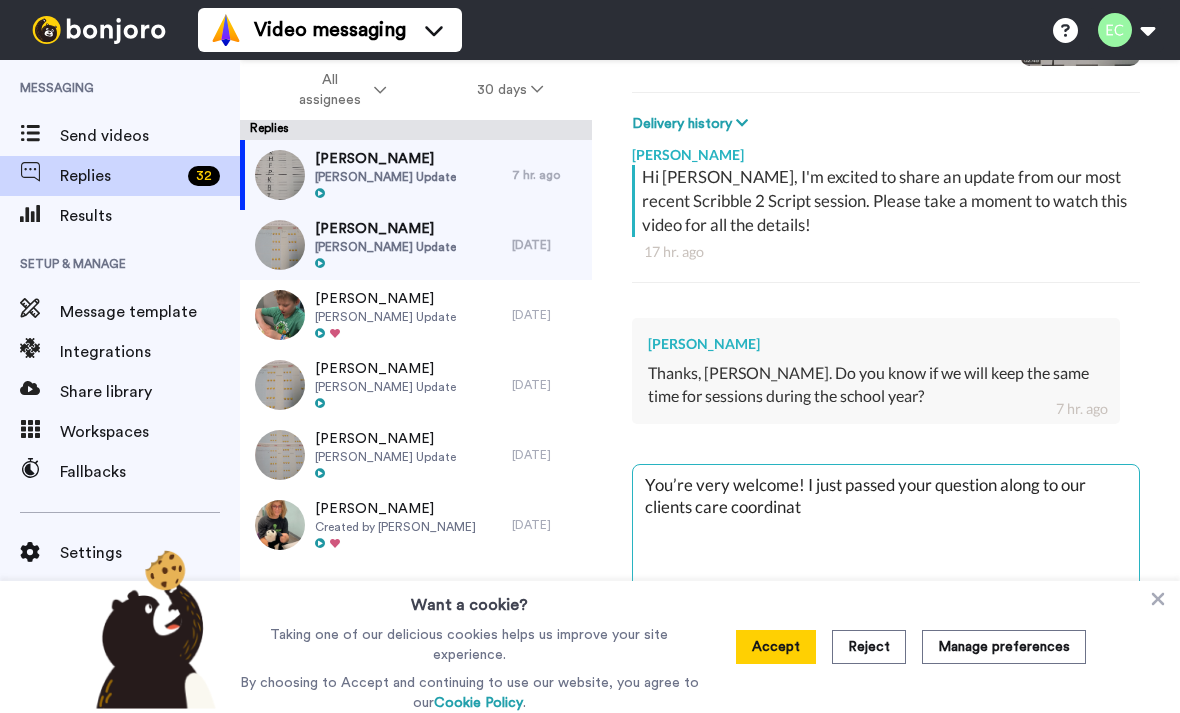 type on "x" 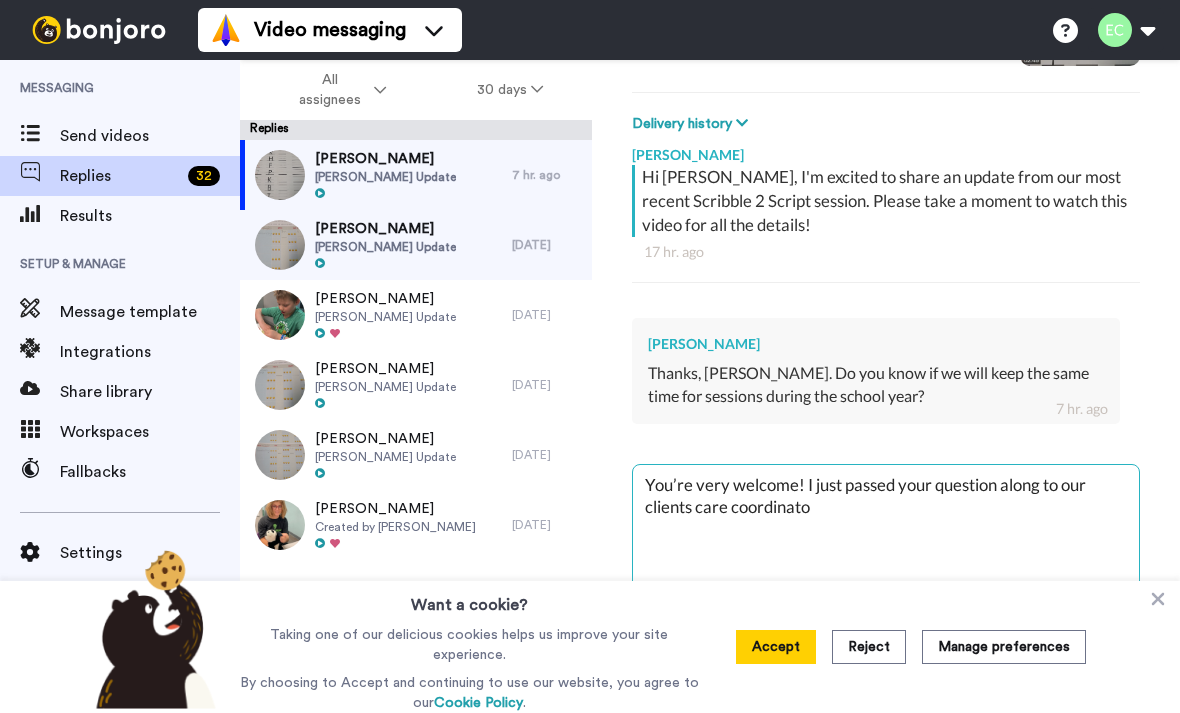 type on "x" 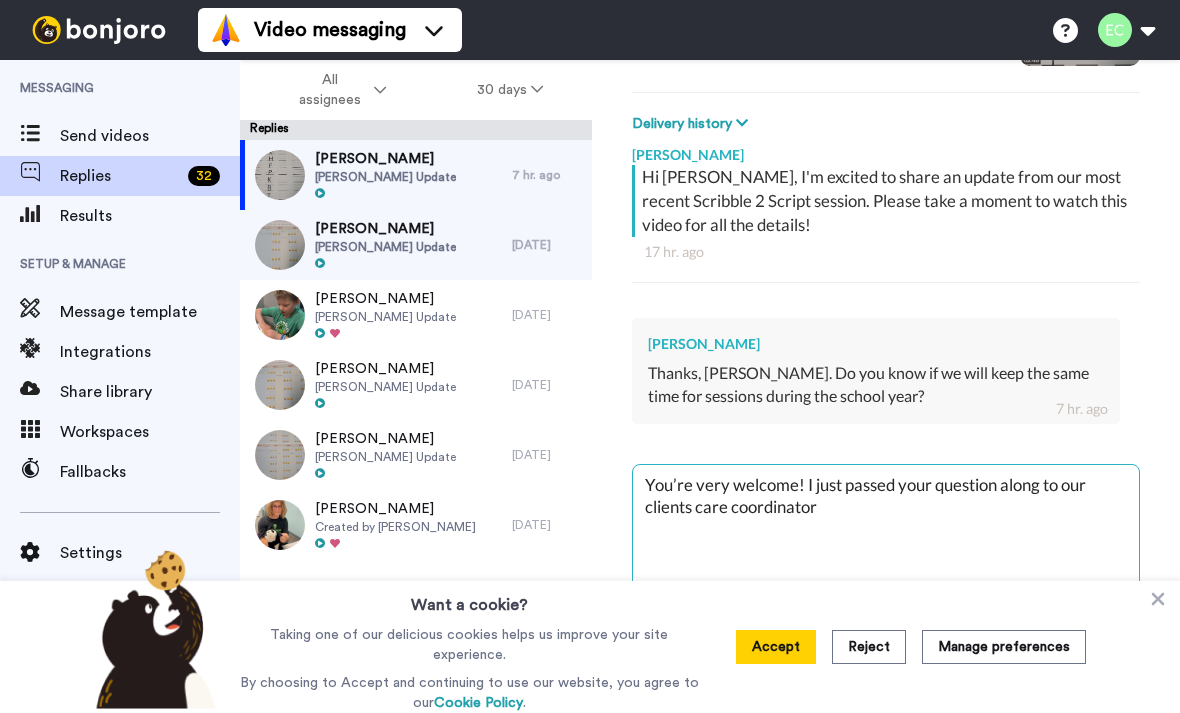 type on "x" 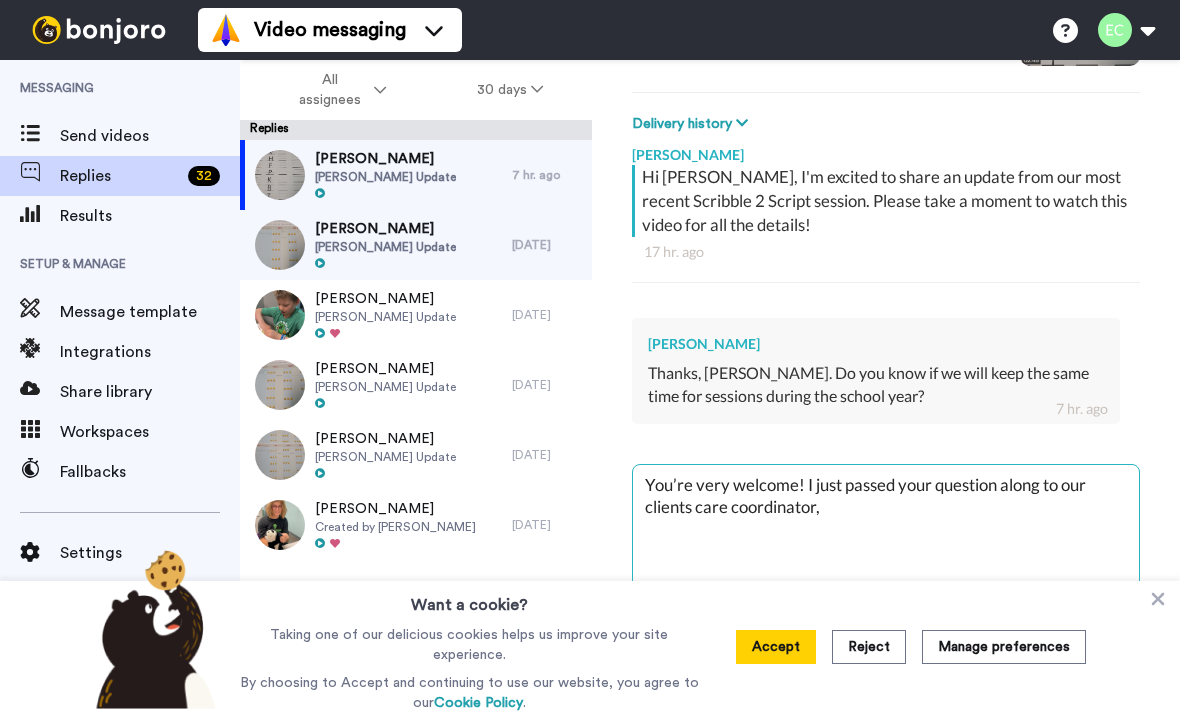 type on "x" 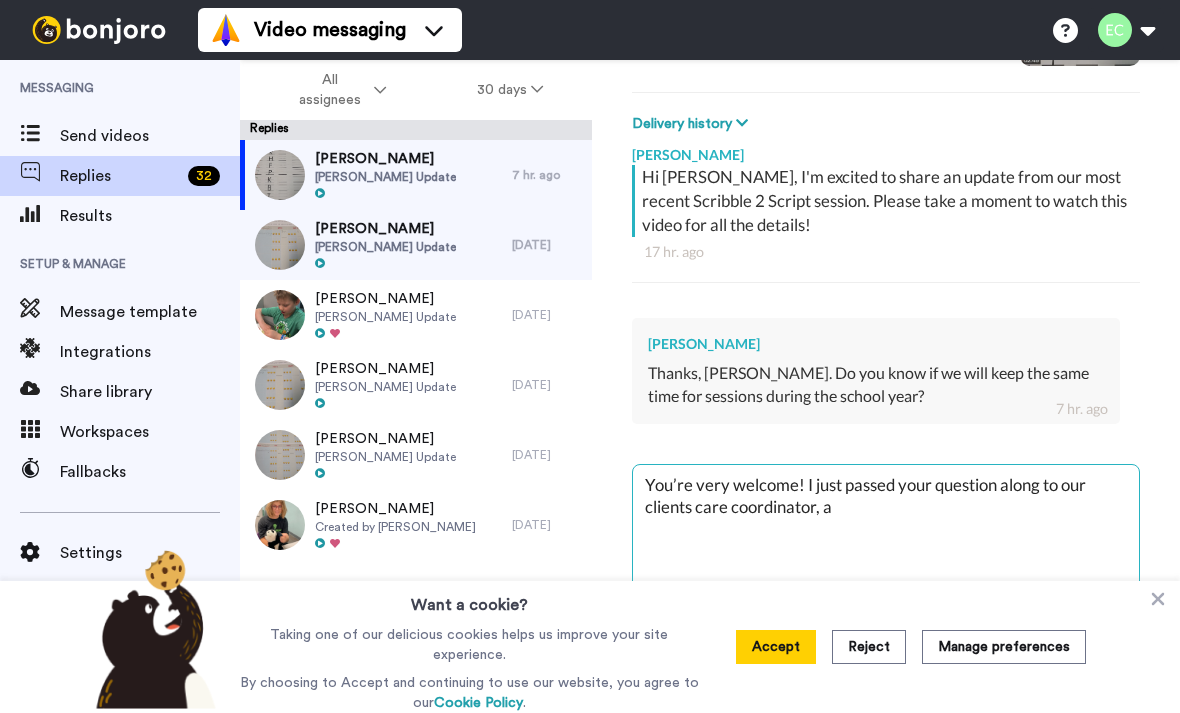 type on "You’re very welcome! I just passed your question along to our clients care coordinator, an" 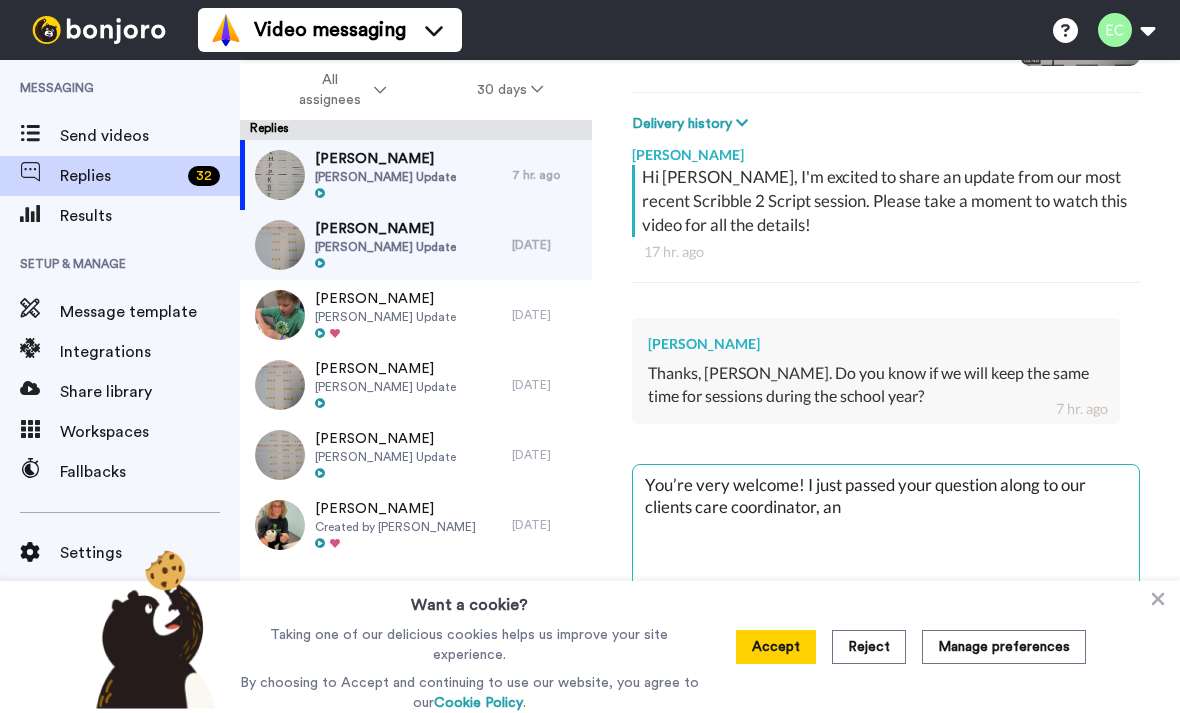 type on "x" 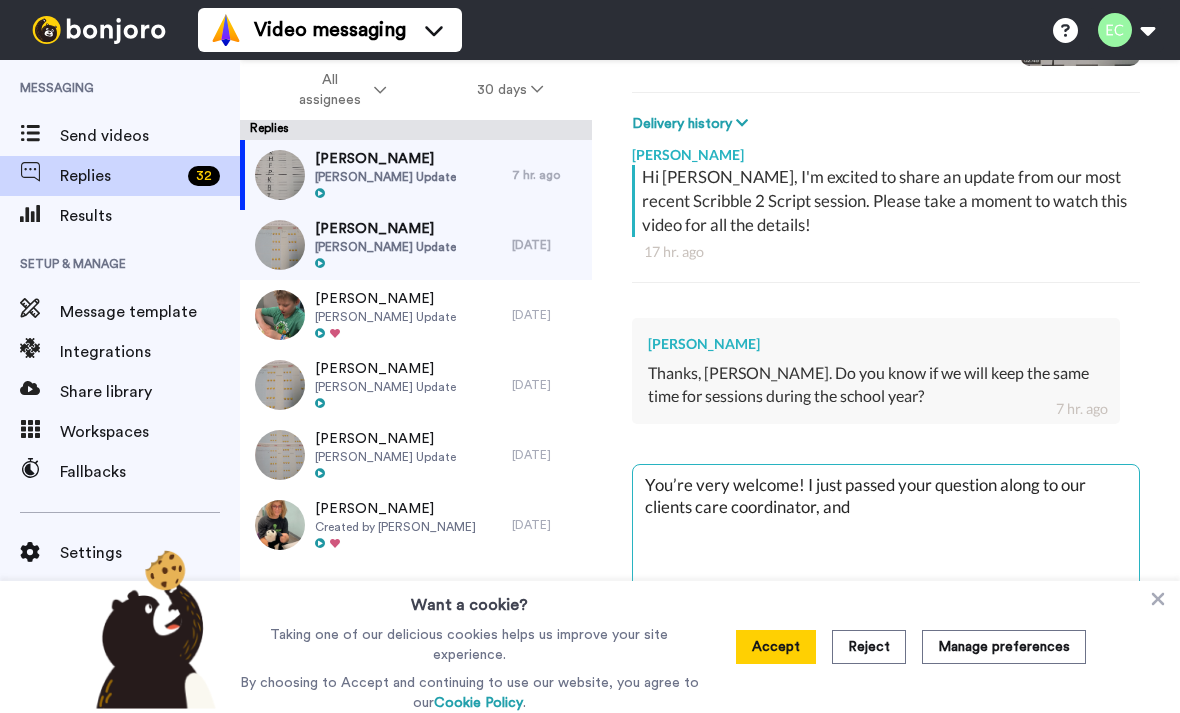 type on "x" 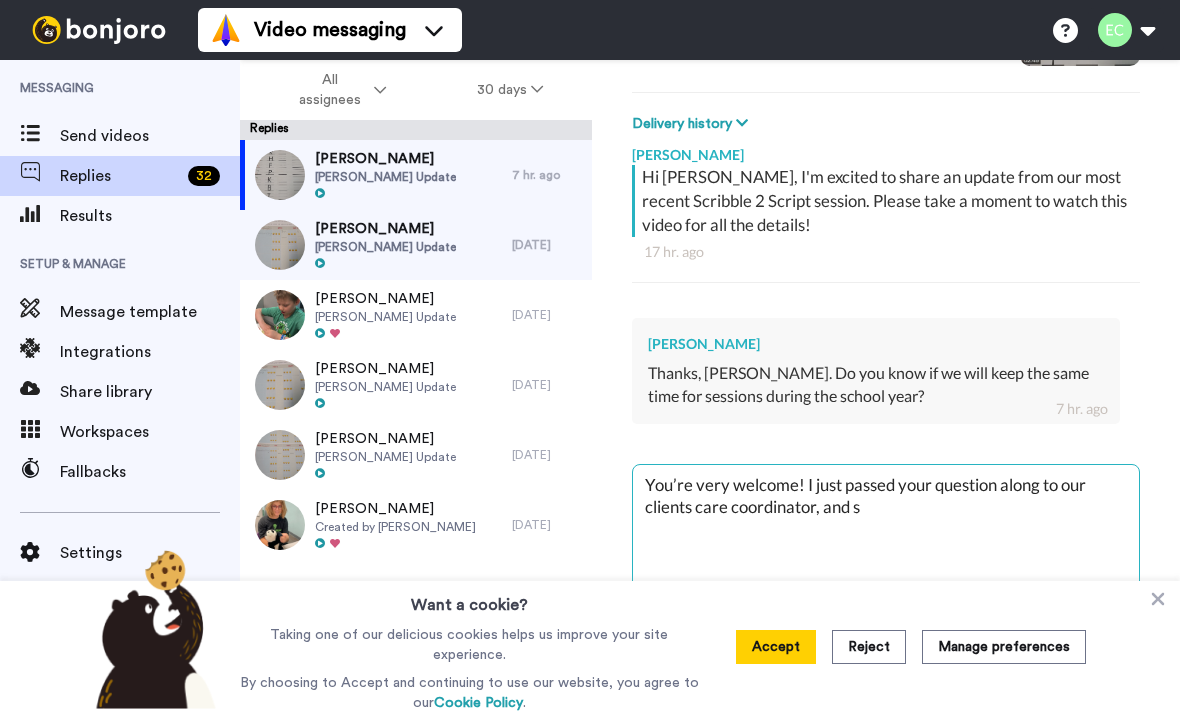 type on "x" 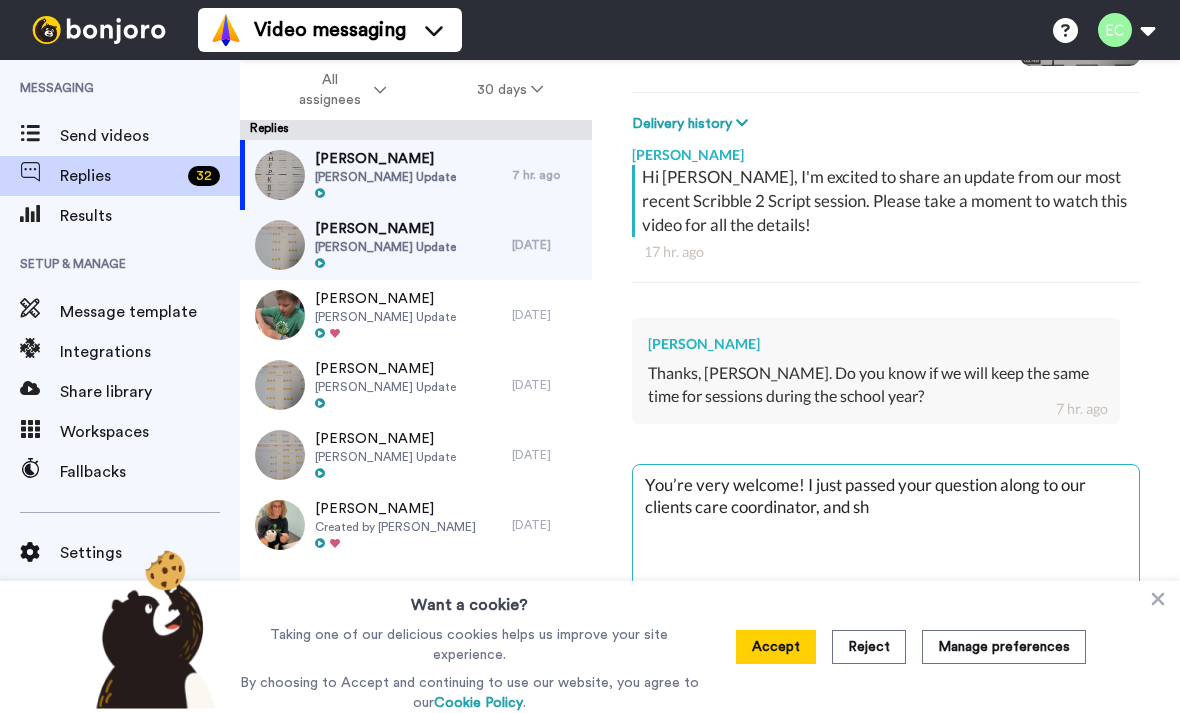 type on "x" 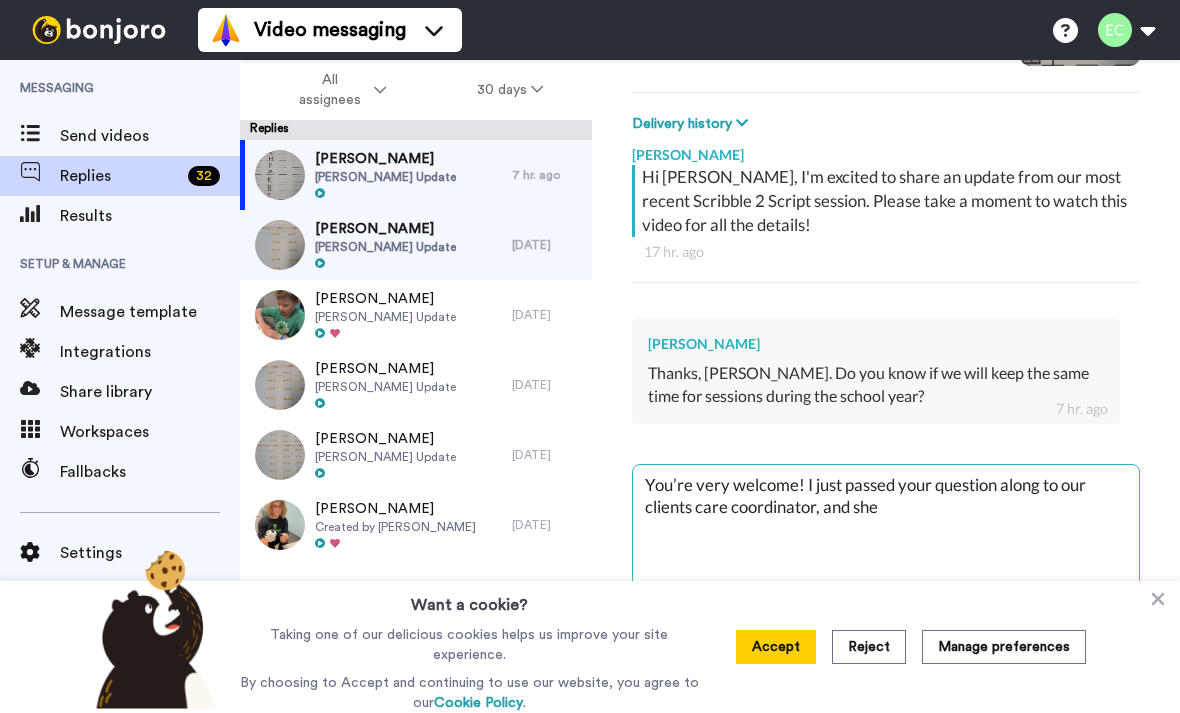 type on "x" 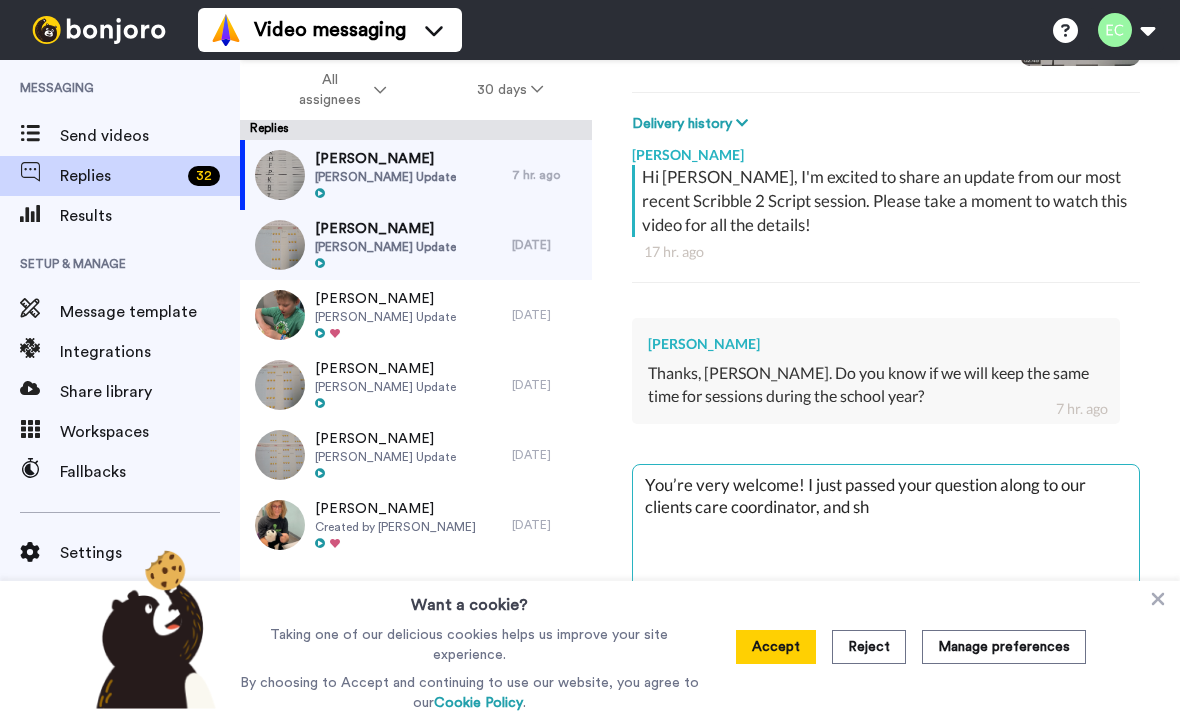 type on "x" 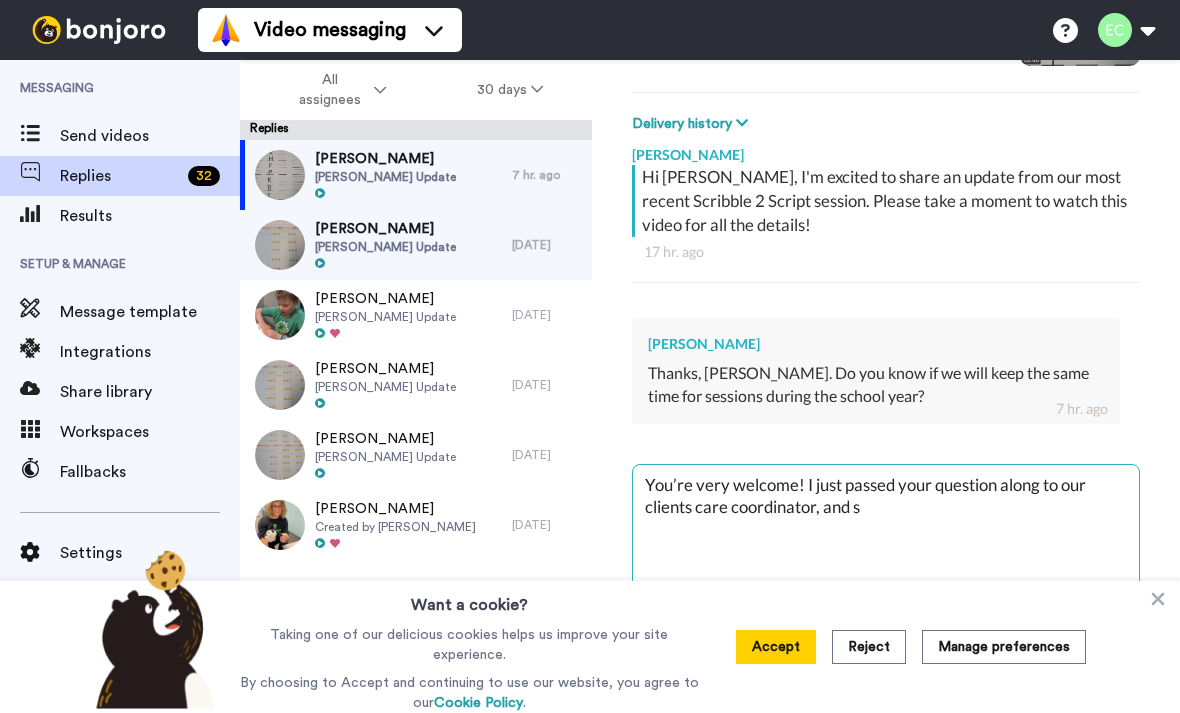 type on "x" 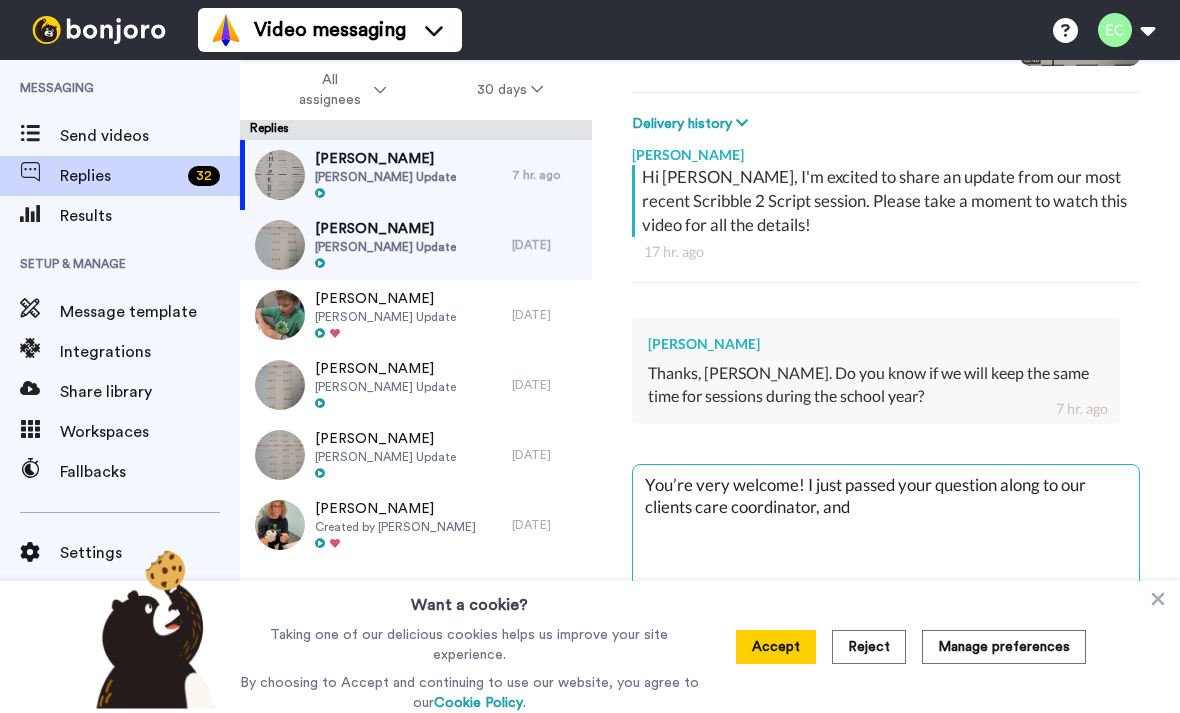 type on "x" 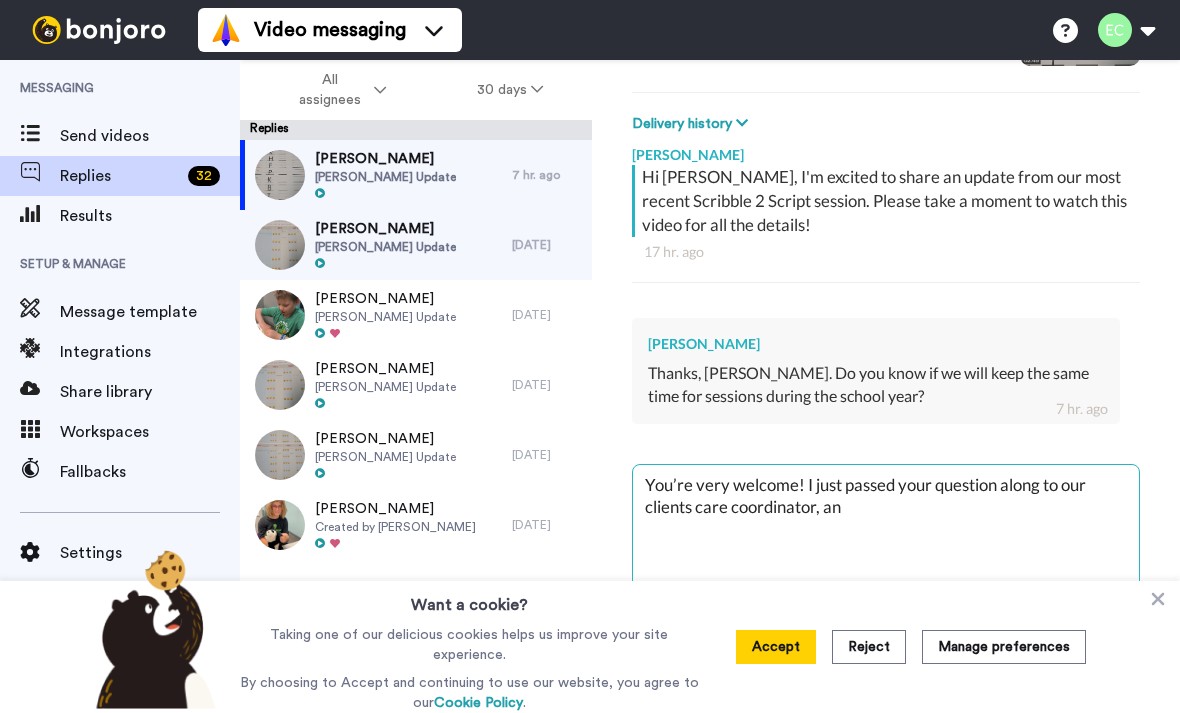 type on "x" 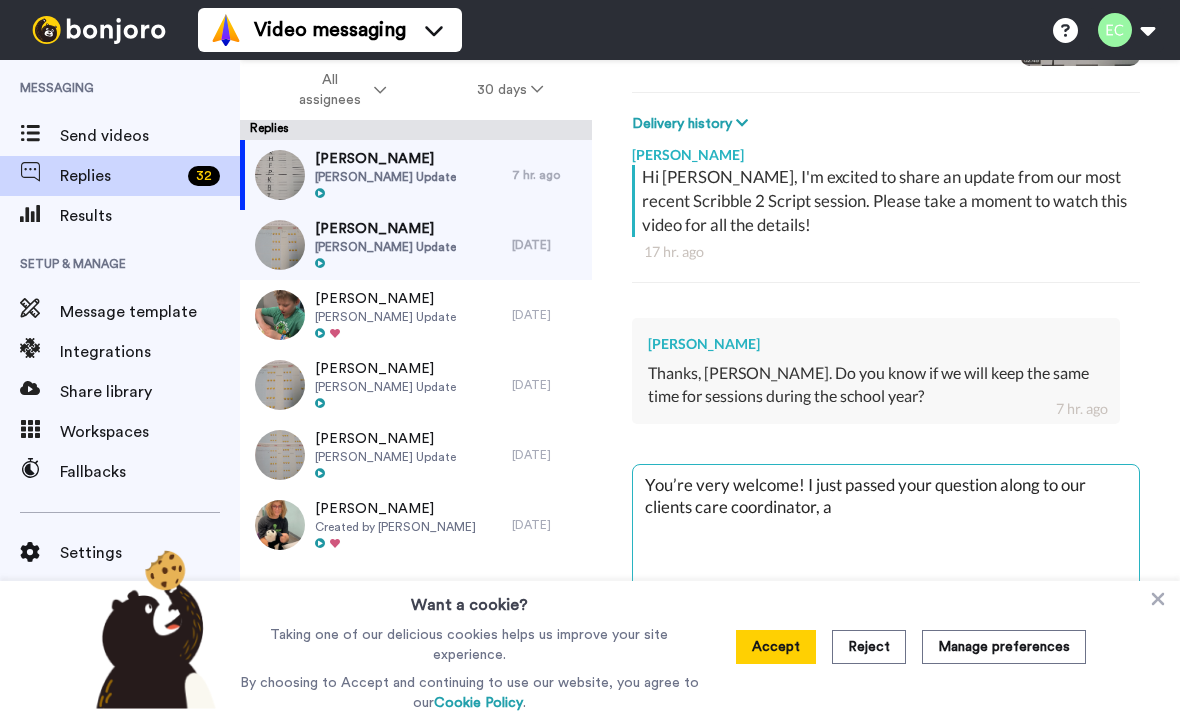 type on "x" 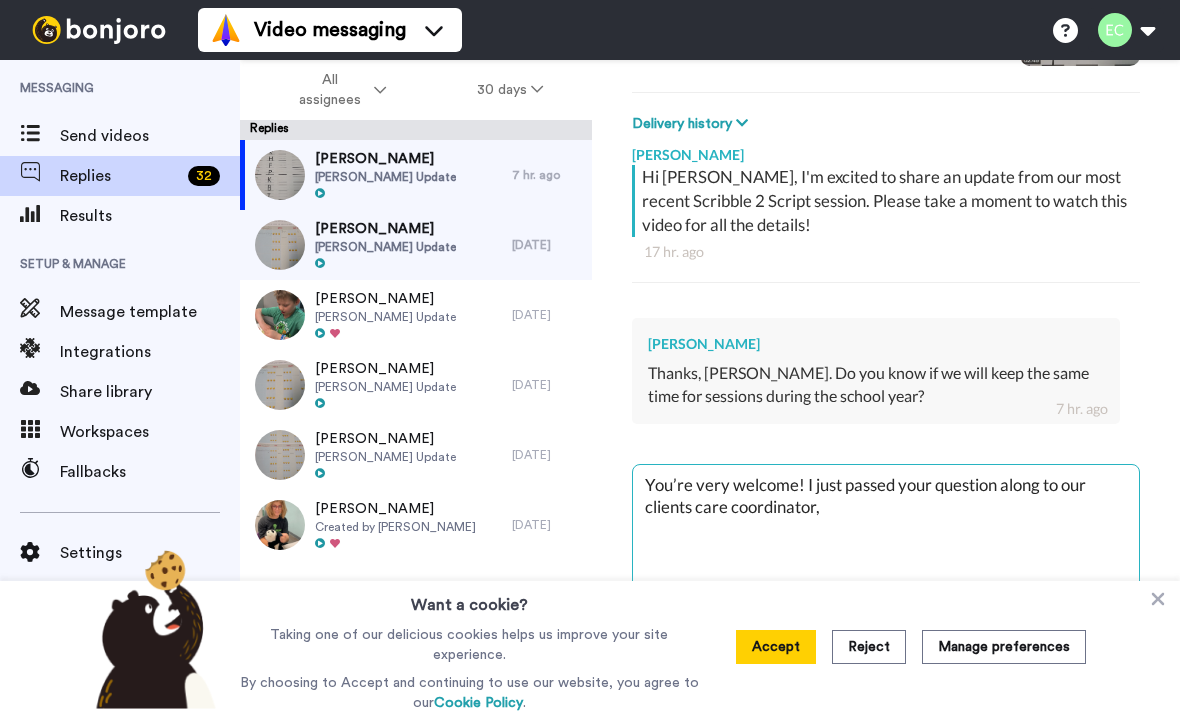 type on "x" 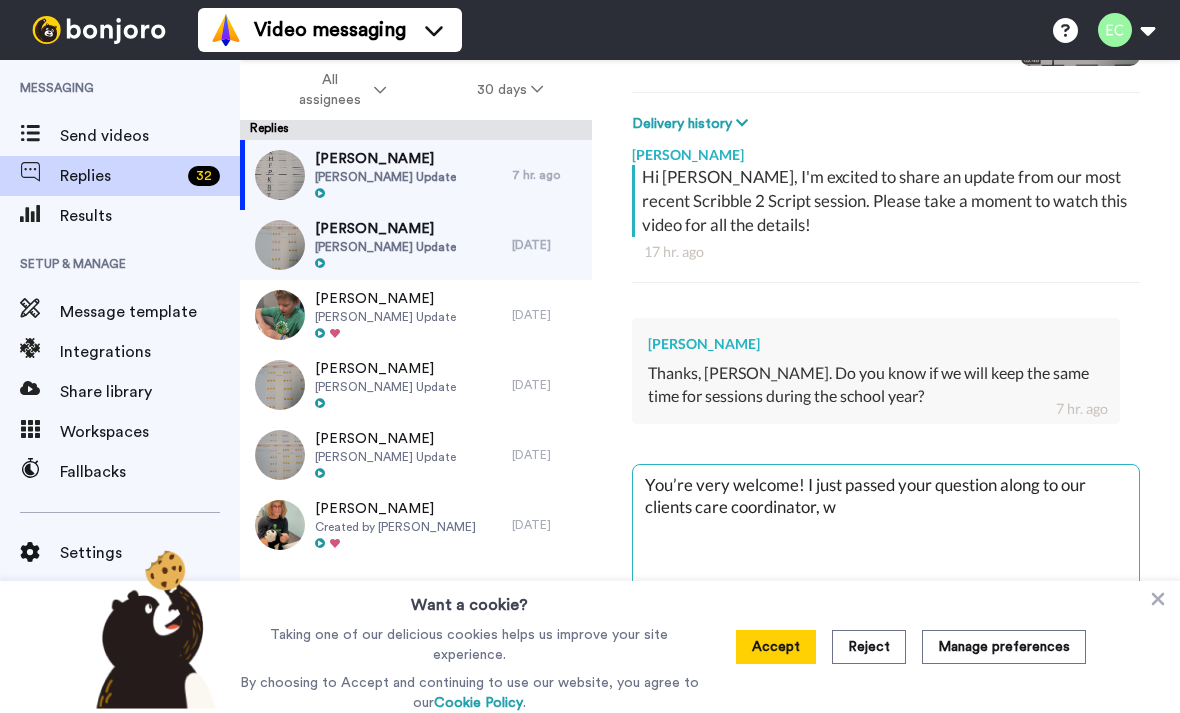 type on "x" 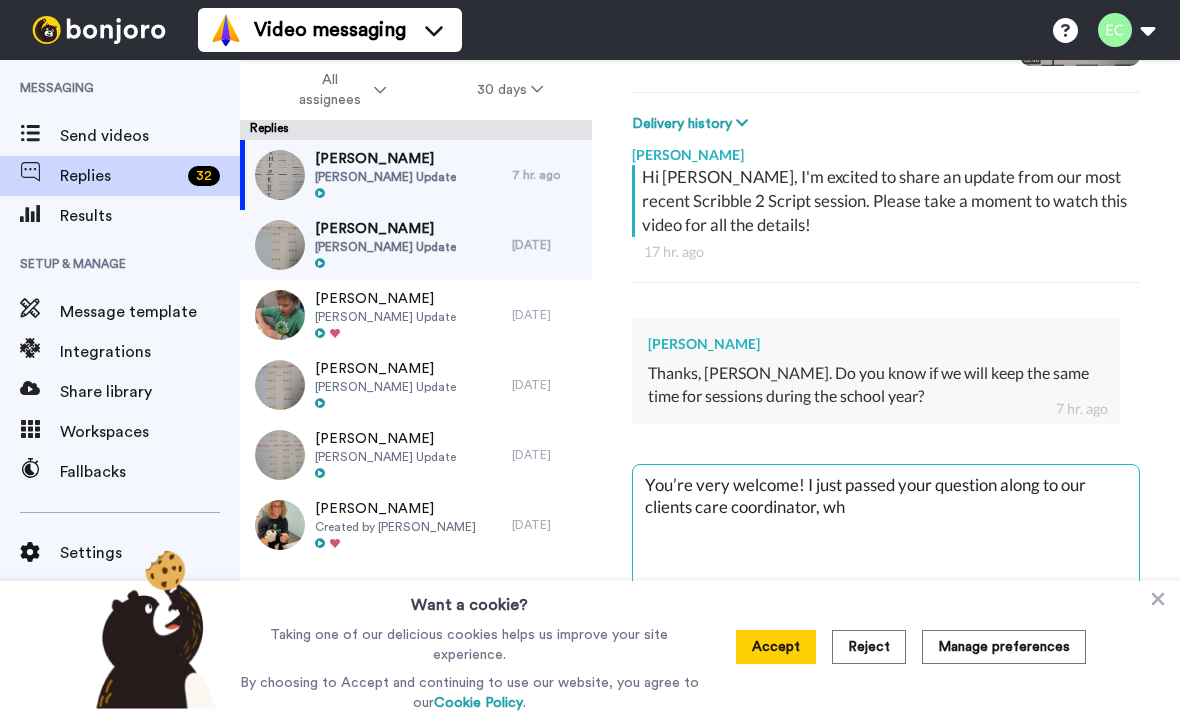 type on "x" 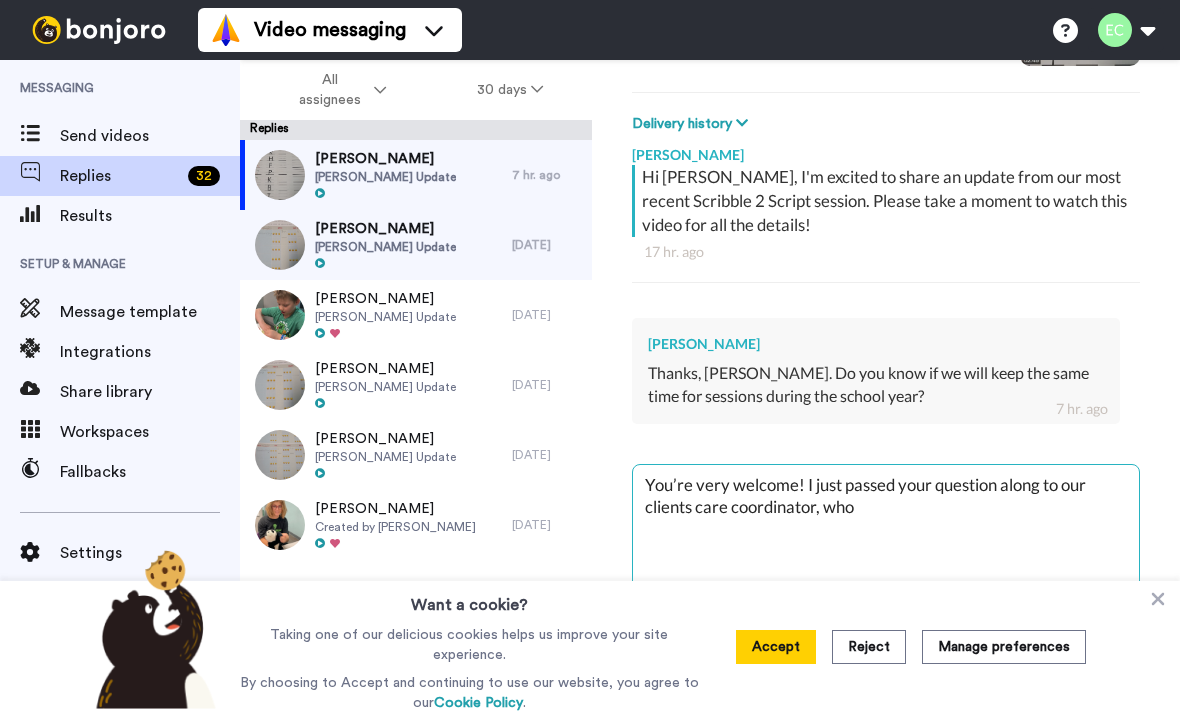 type on "x" 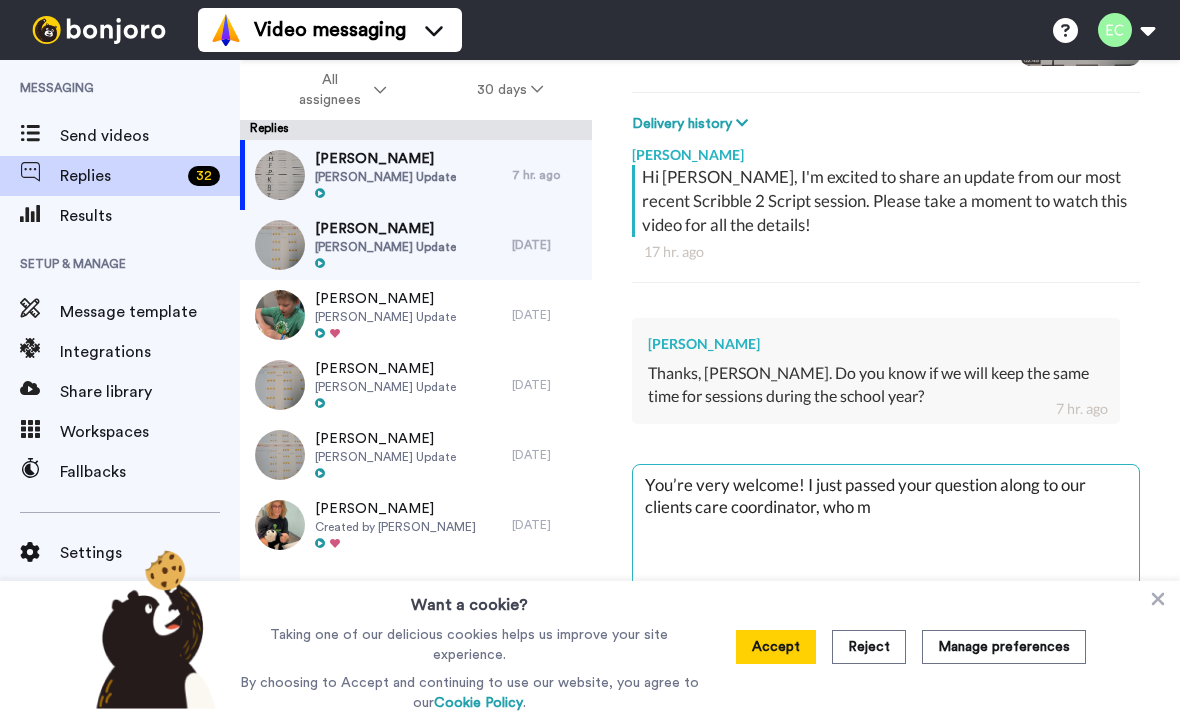 type 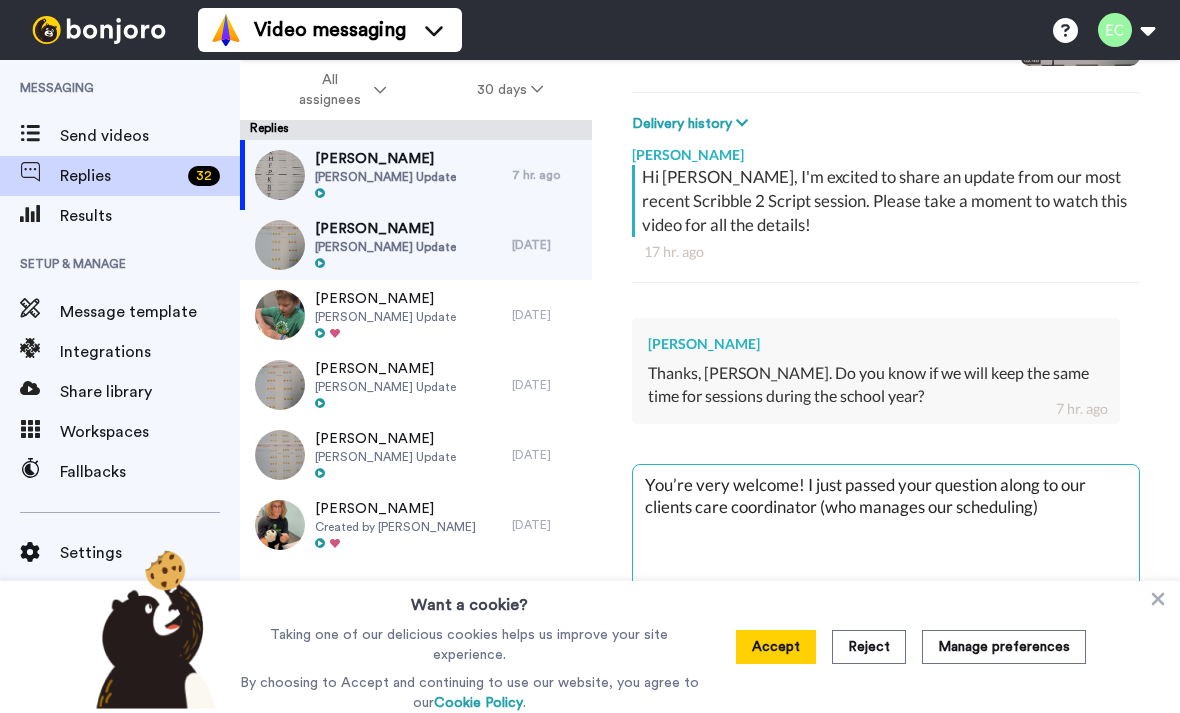 click on "You’re very welcome! I just passed your question along to our clients care coordinator (who manages our scheduling)" at bounding box center (886, 526) 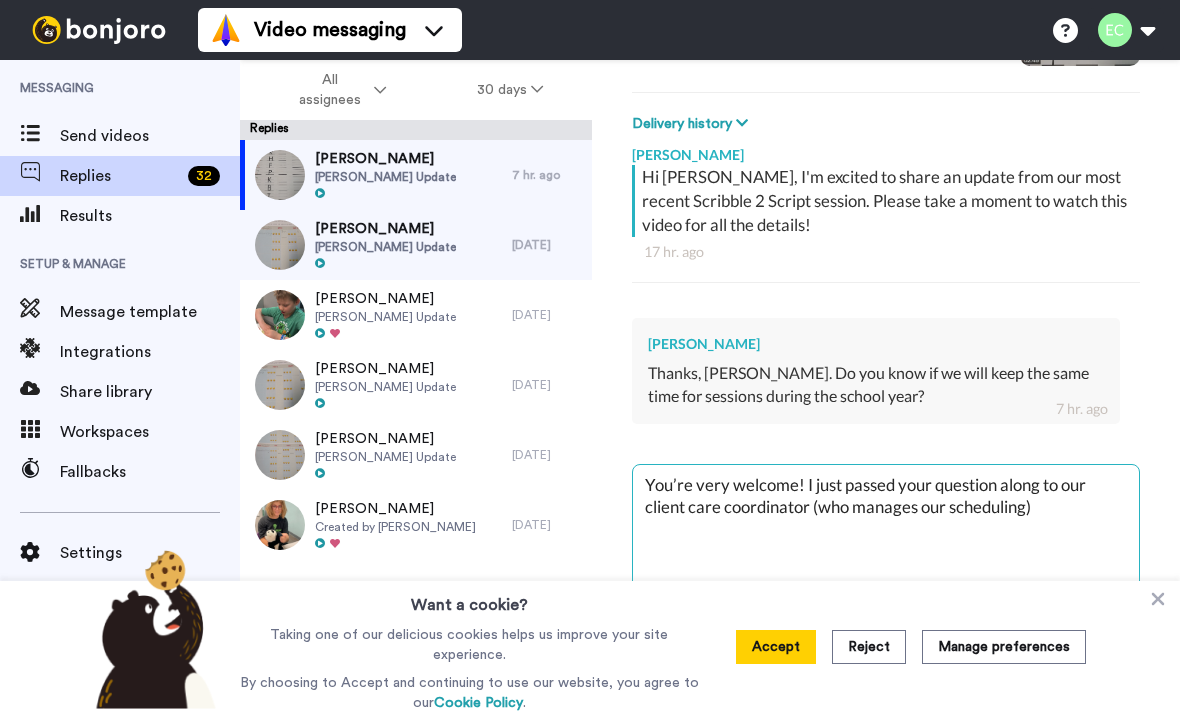 click on "You’re very welcome! I just passed your question along to our client care coordinator (who manages our scheduling)" at bounding box center (886, 526) 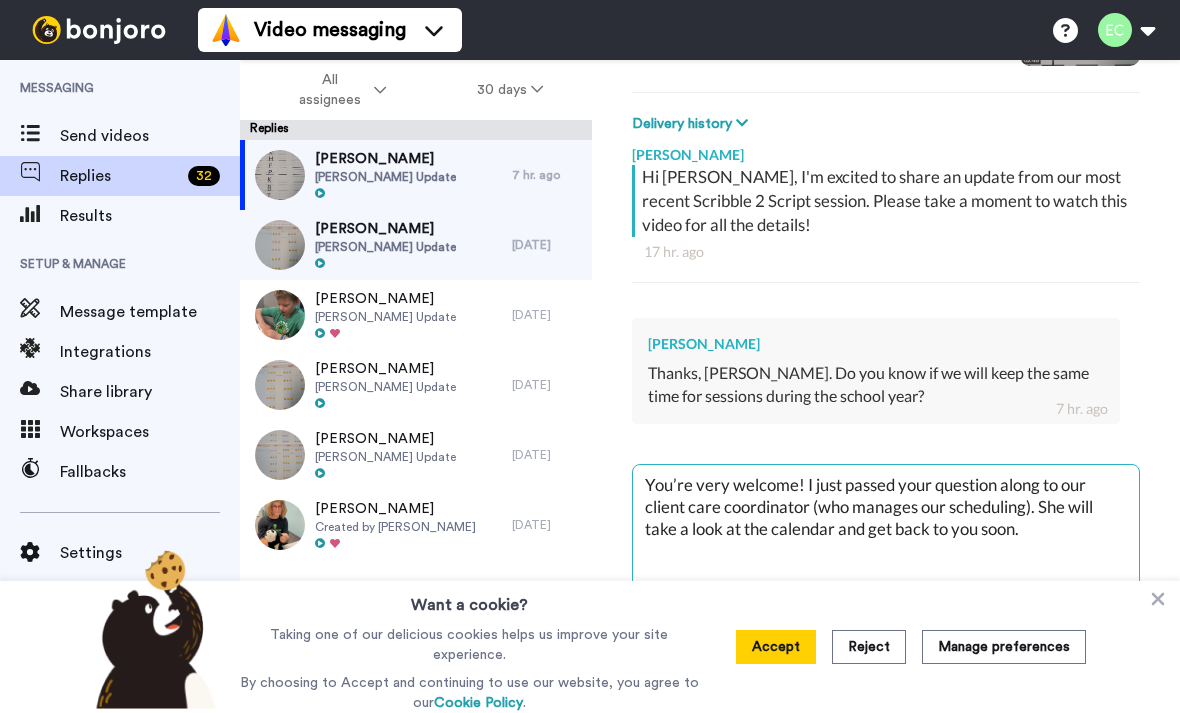 click on "You’re very welcome! I just passed your question along to our client care coordinator (who manages our scheduling). She will take a look at the calendar and get back to you soon." at bounding box center [886, 526] 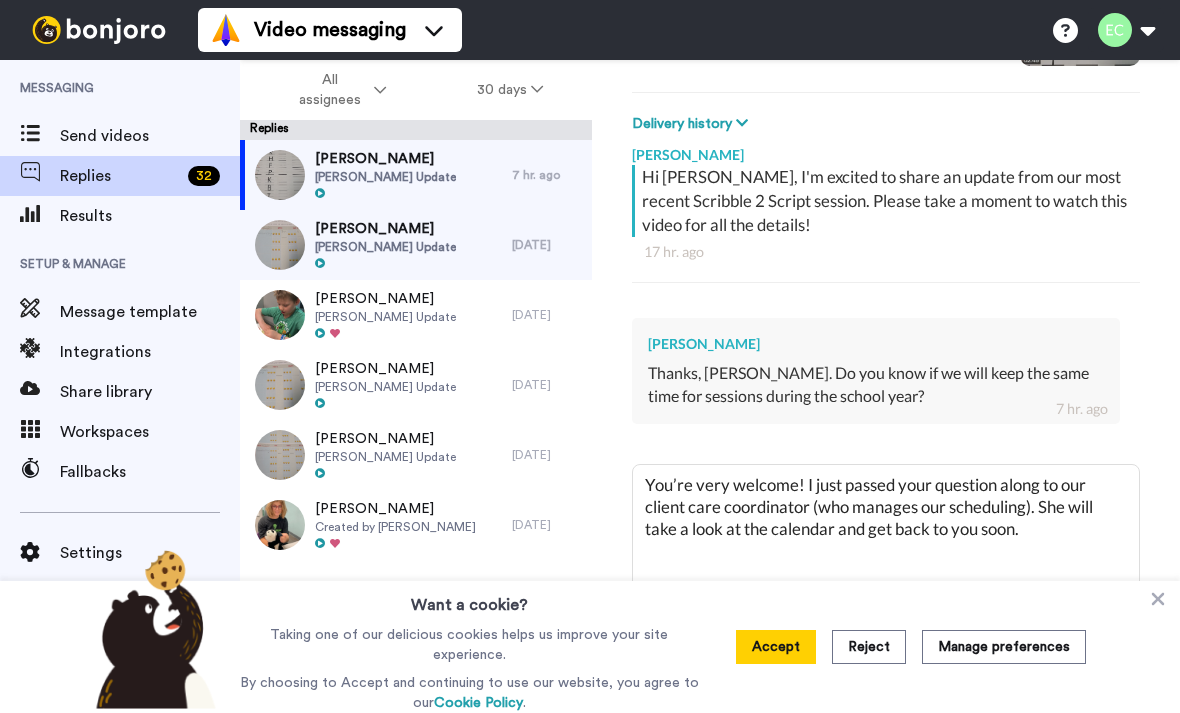 click 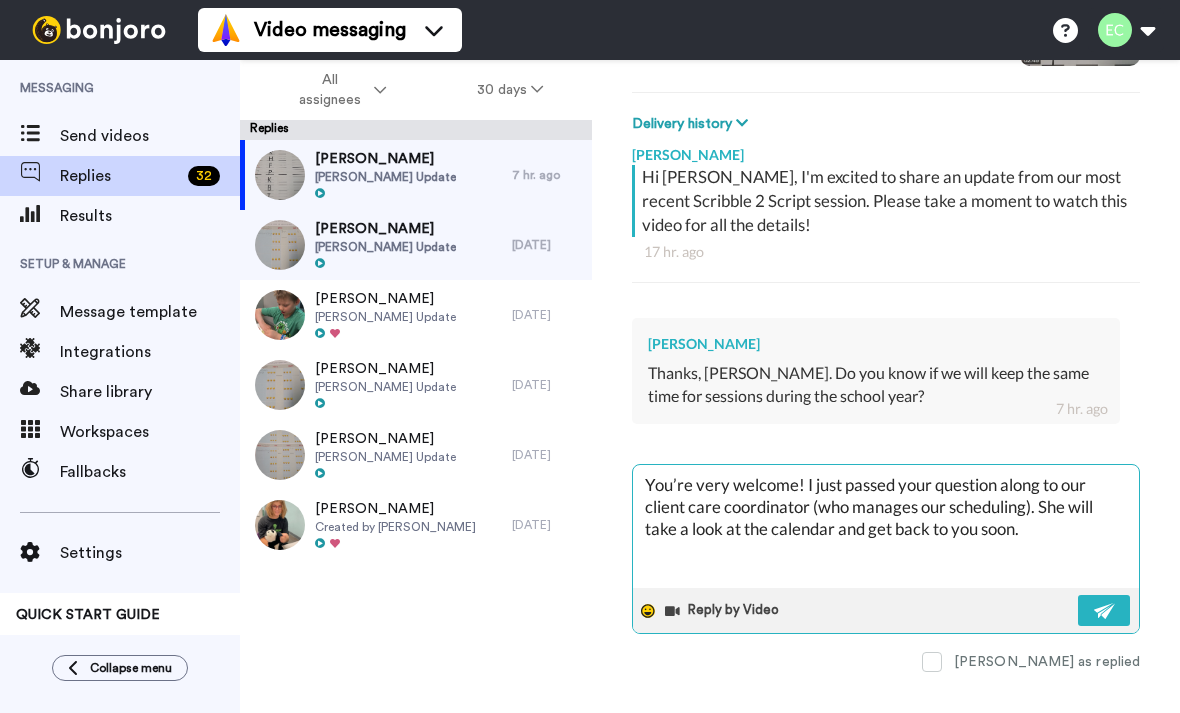 click 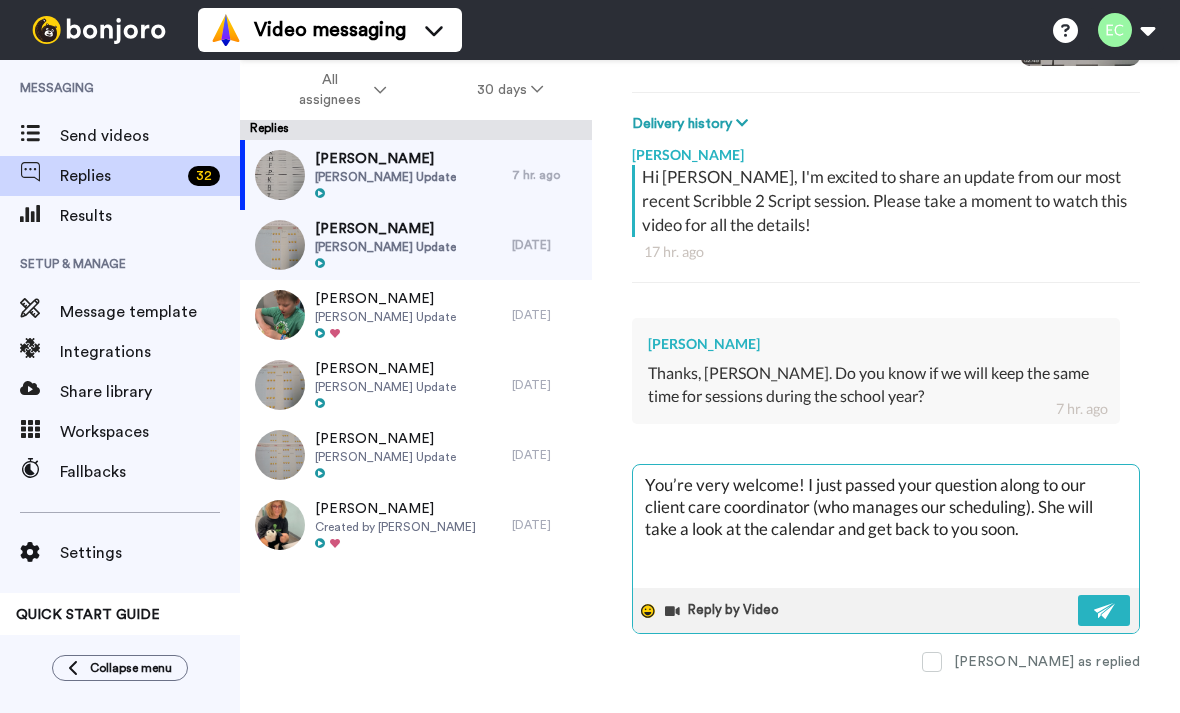 click on "Video messaging Switch to Video messaging Testimonials Try me for free! Settings Discover Help & Support Case studies Bonjoro Tools   Help docs   Settings My Profile Change Password Affiliates Help Docs Settings Logout
Messaging Send videos Replies 32 Results Setup & Manage Message template Integrations Share library Workspaces Fallbacks Settings QUICK START GUIDE 60% Send yourself a test Collapse menu
All WORKSPACES View all All Default Task List Other [PERSON_NAME] Tasks + Add a new workspace
Invite Upgrade
All assignees   30 days   Replies [PERSON_NAME] [PERSON_NAME] Update 7 hr. ago [PERSON_NAME] [PERSON_NAME] Update [DATE] [PERSON_NAME] [PERSON_NAME] Update [DATE] [PERSON_NAME] [PERSON_NAME] Update [DATE] :" at bounding box center [590, 356] 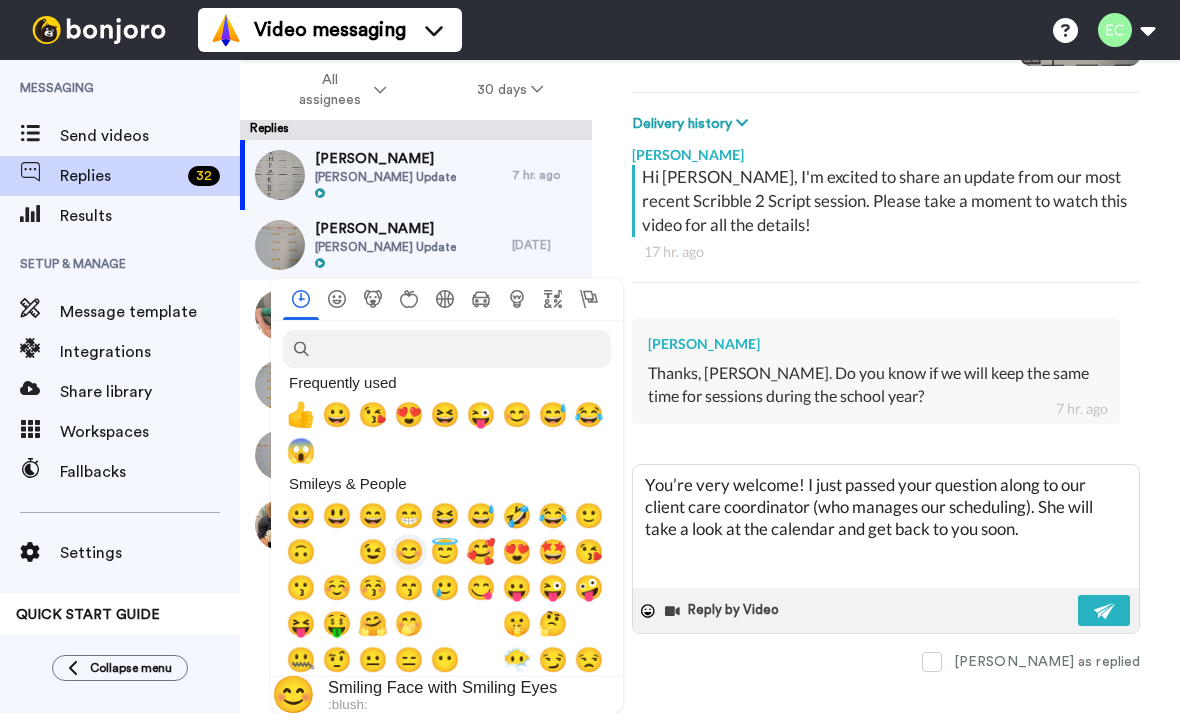 click on "😊" at bounding box center (409, 552) 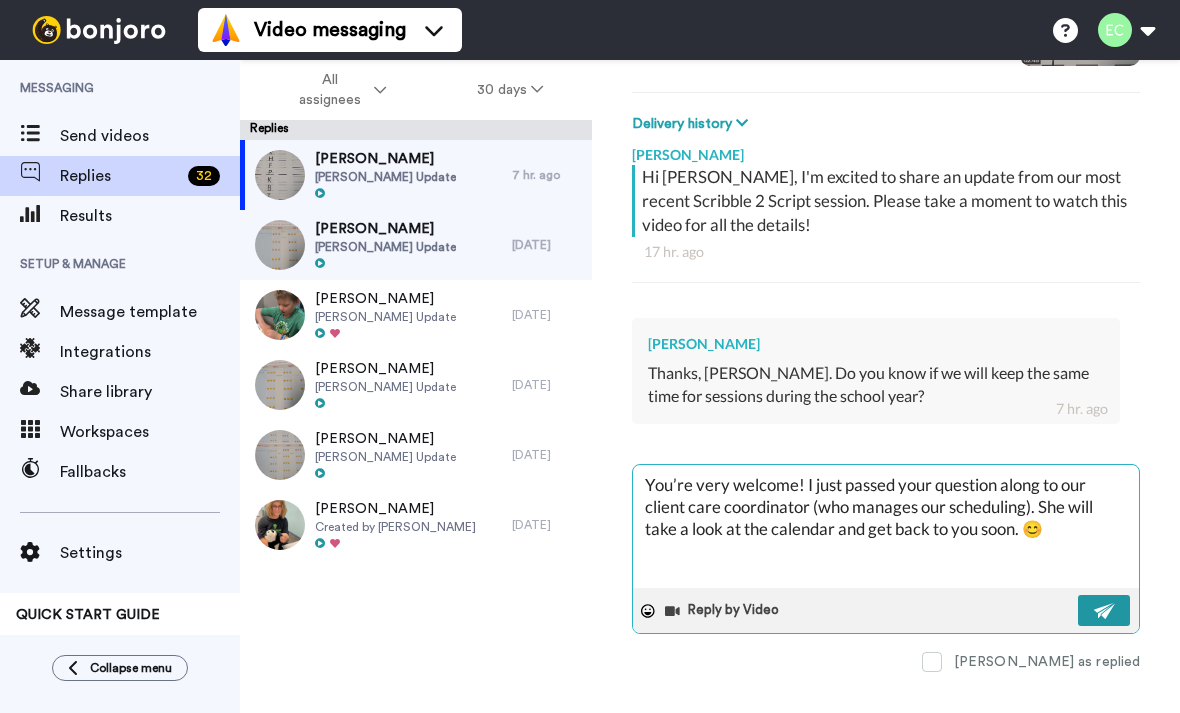click at bounding box center [1105, 611] 